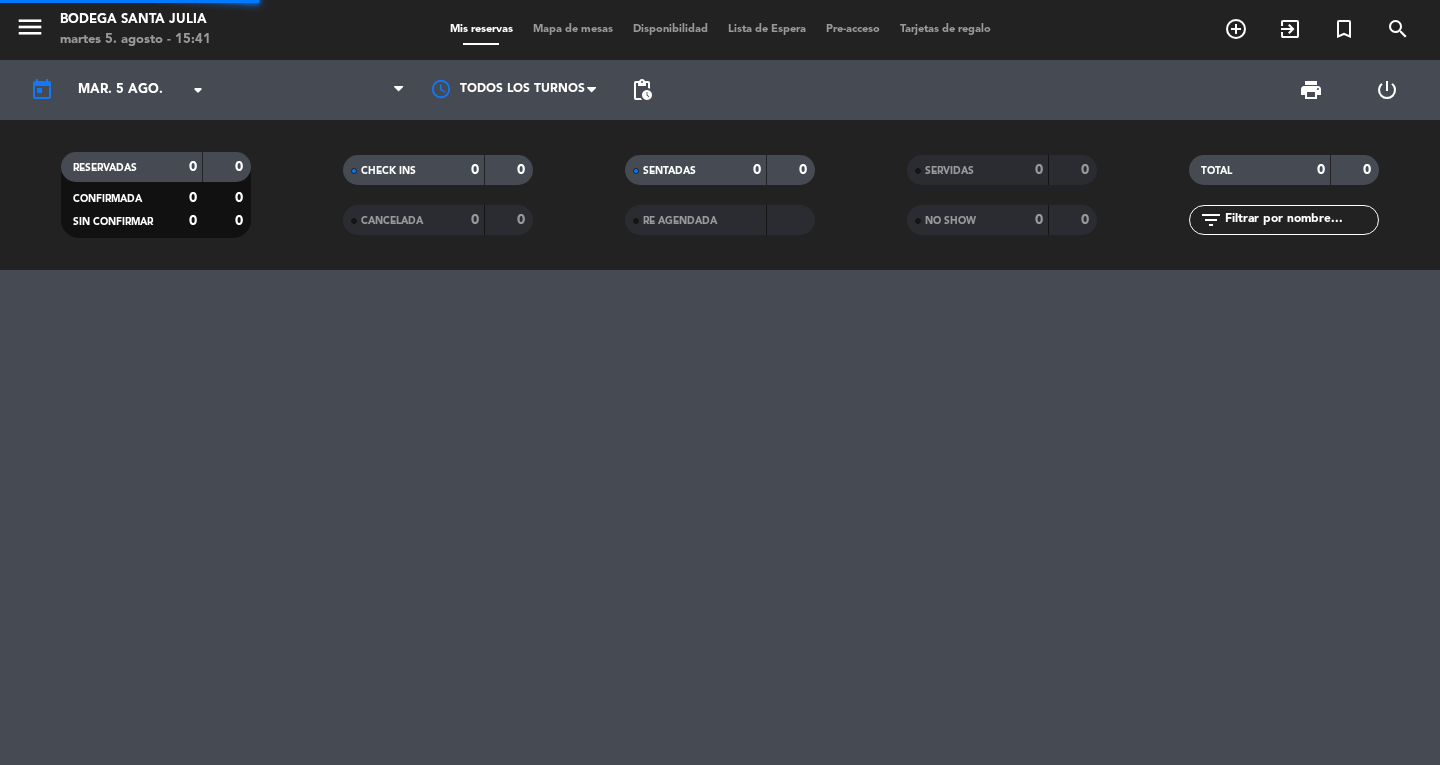 scroll, scrollTop: 0, scrollLeft: 0, axis: both 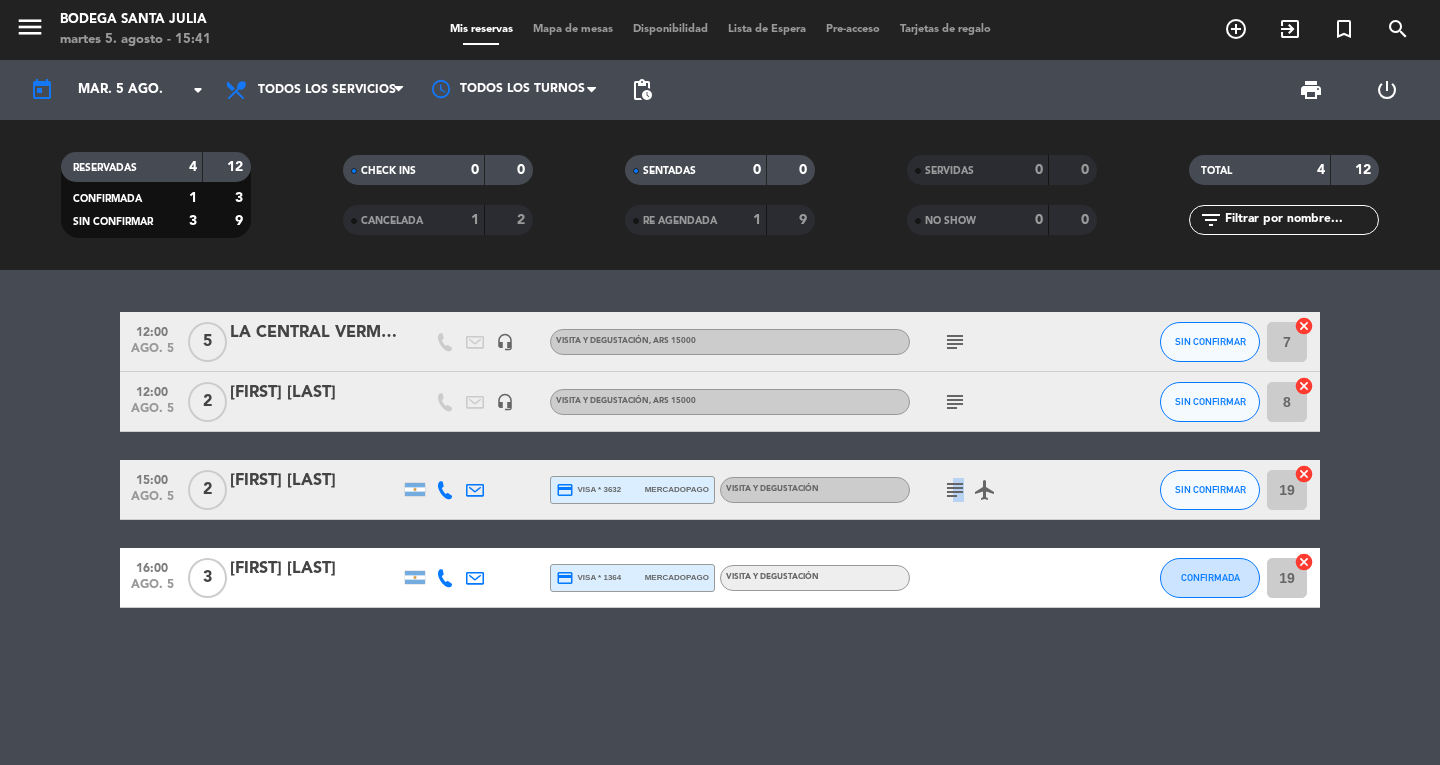 click on "subject" 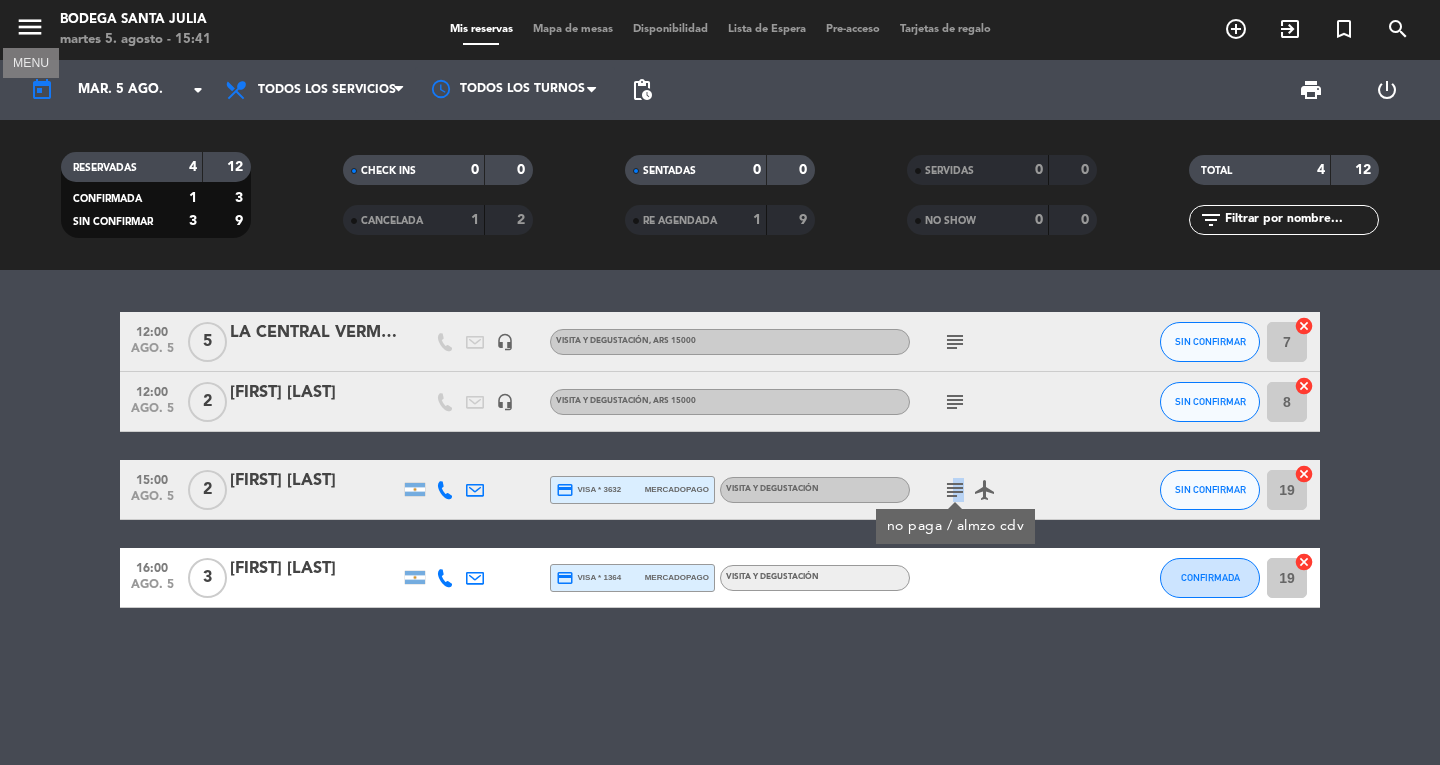 click on "menu" at bounding box center [30, 27] 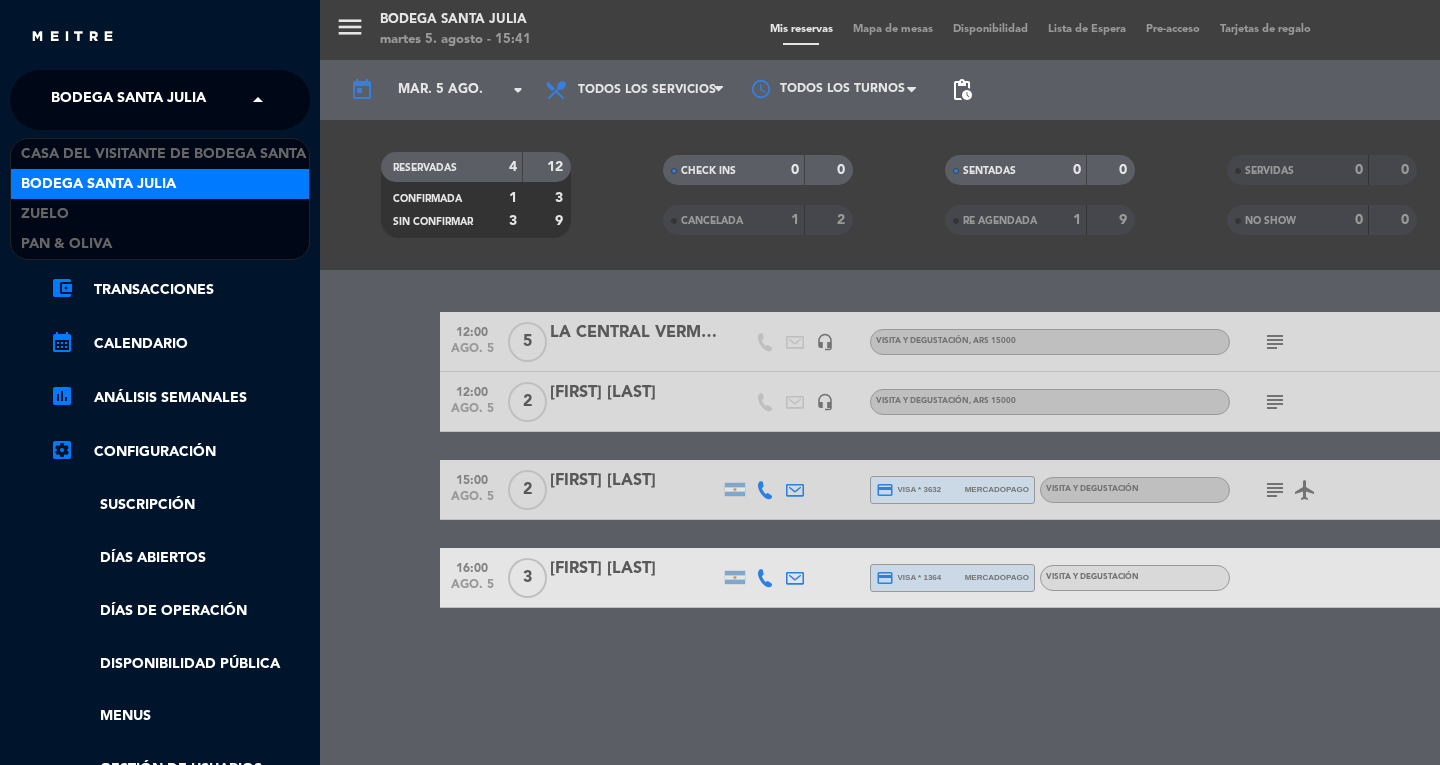 click on "Bodega Santa Julia" 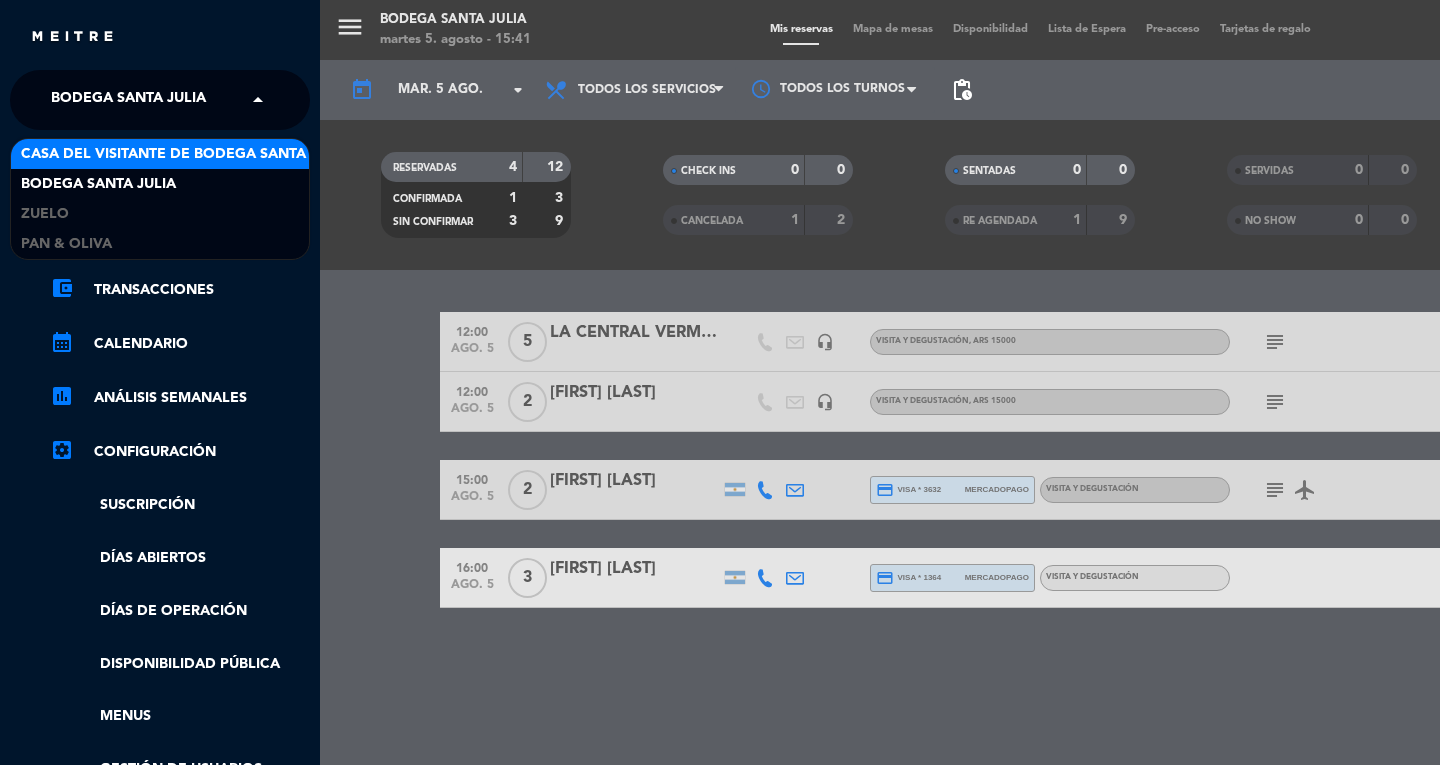 click on "Casa del Visitante de Bodega Santa Julia" at bounding box center [185, 154] 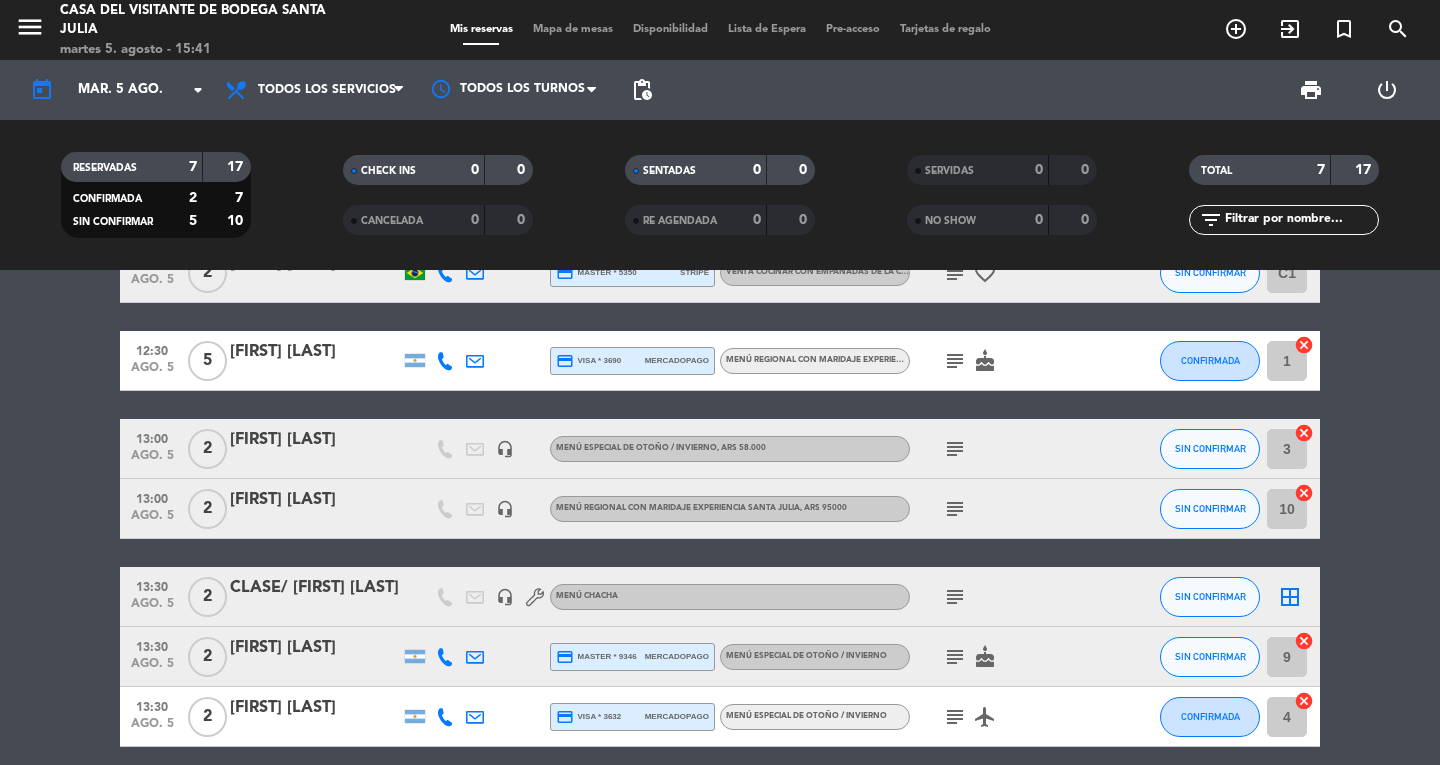 scroll, scrollTop: 151, scrollLeft: 0, axis: vertical 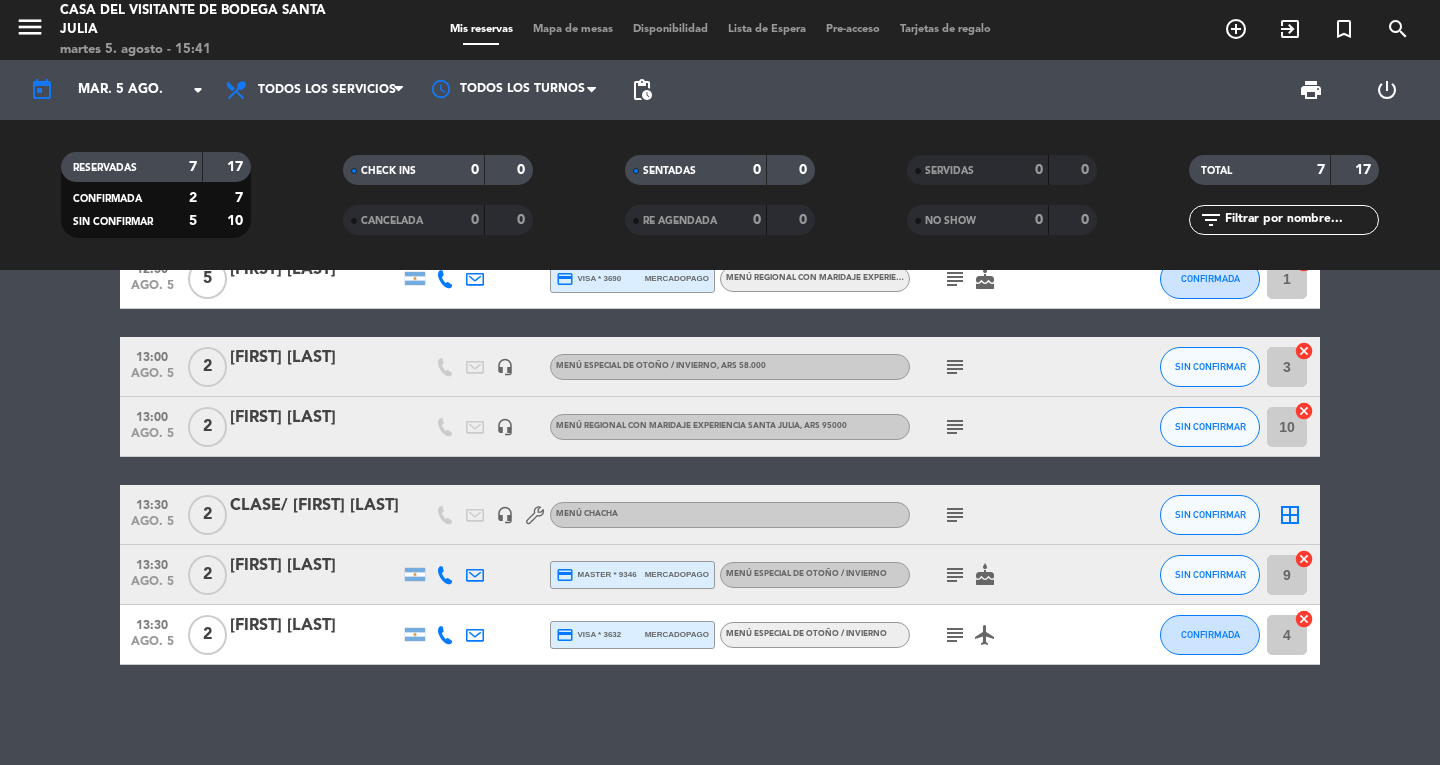 click on "subject" 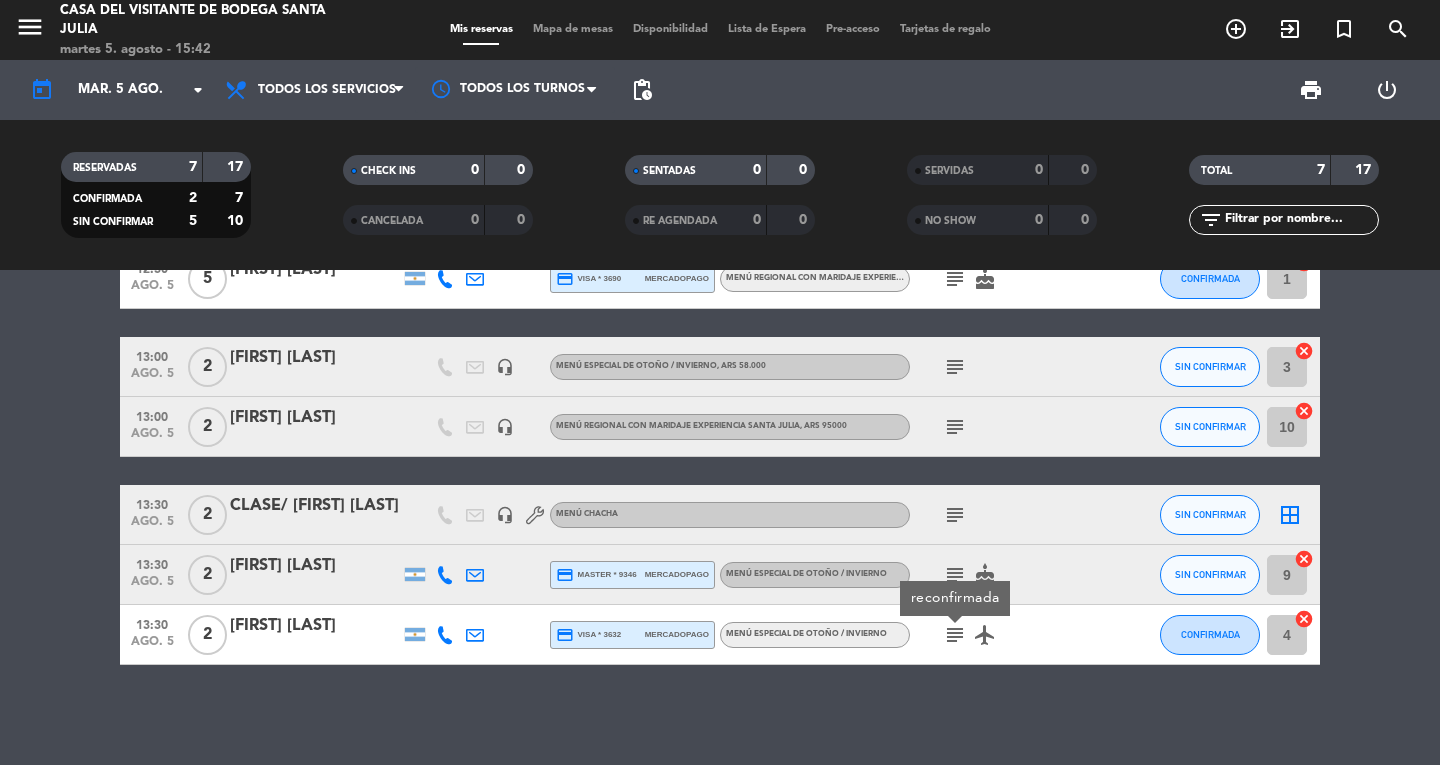 click on "09:30   ago. 5   2   [FIRST] [LAST]  credit_card  master * 5350   stripe   Vení a cocinar con empanadas de La Chacha  subject   favorite_border  SIN CONFIRMAR C1  cancel   12:30   ago. 5   5   [FIRST] [LAST]  credit_card  visa * 3690   mercadopago   Menú Regional con maridaje Experiencia Zuccardi Valle de Uco · Diversidad  subject   cake  CONFIRMADA 1  cancel   13:00   ago. 5   2   [FIRST] [LAST]   headset_mic   Menú especial de otoño / invierno , ARS 58.000  subject  SIN CONFIRMAR 3  cancel   13:00   ago. 5   2   [FIRST] [LAST]    headset_mic   Menú Regional con maridaje Experiencia  Santa Julia  , ARS 95000  subject  SIN CONFIRMAR 10  cancel   13:30   ago. 5   2   CLASE/ [FIRST] [LAST]   headset_mic   Menú CHACHA  subject  SIN CONFIRMAR  border_all   13:30   ago. 5   2   [FIRST] [LAST]  credit_card  master * 9346   mercadopago   Menú especial de otoño / invierno  subject   cake  SIN CONFIRMAR 9  cancel   13:30   ago. 5   2   [FIRST] [LAST]  credit_card  visa * 3632   mercadopago   subject  CONFIRMADA" 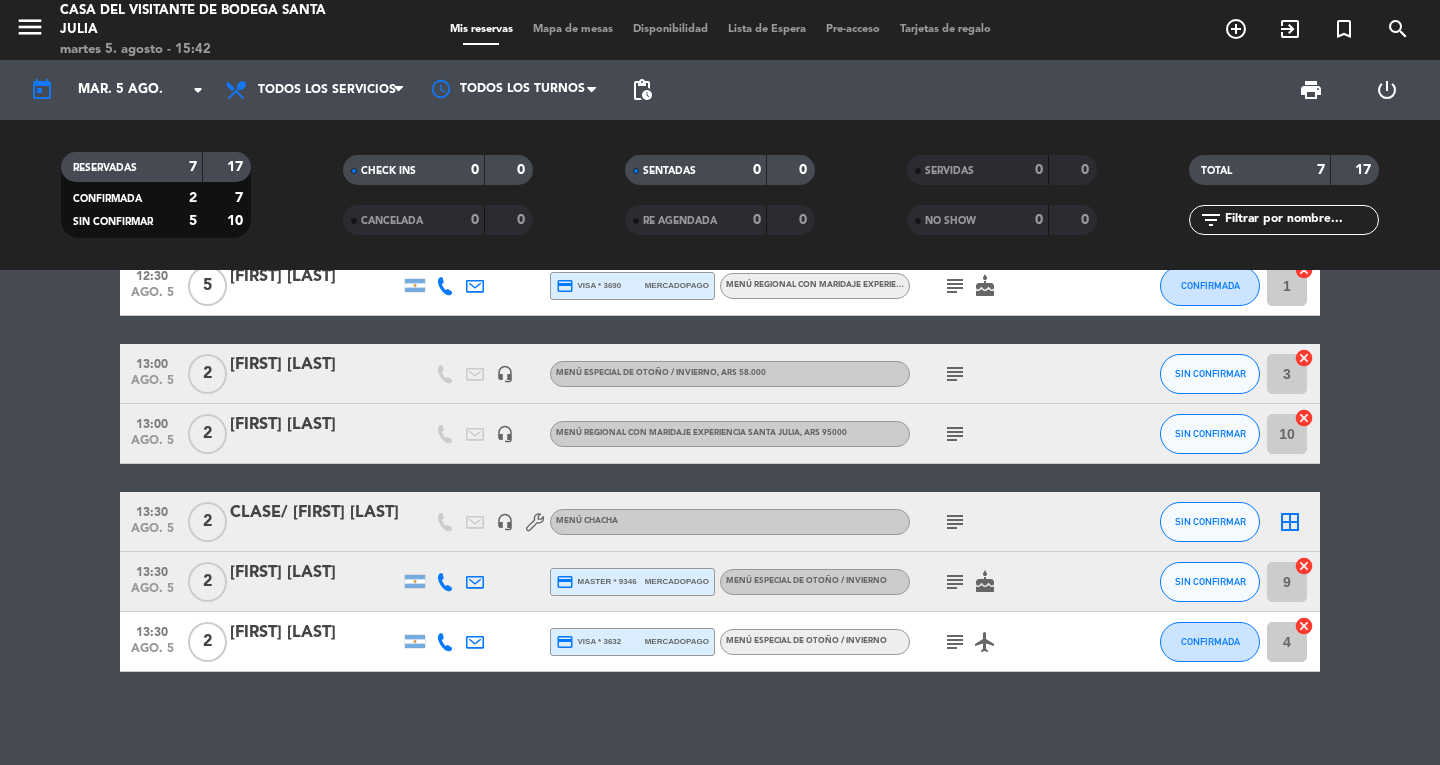 scroll, scrollTop: 151, scrollLeft: 0, axis: vertical 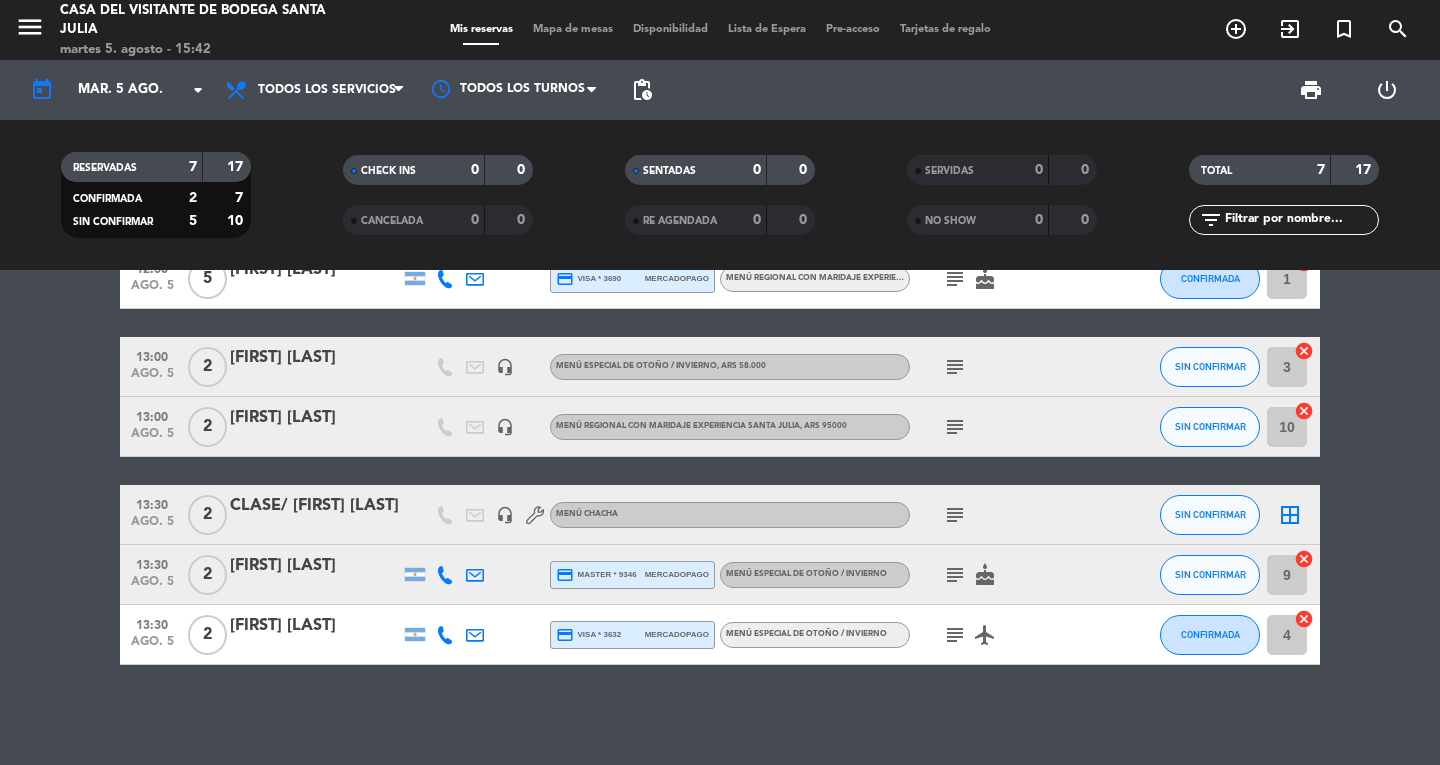 click on "subject" 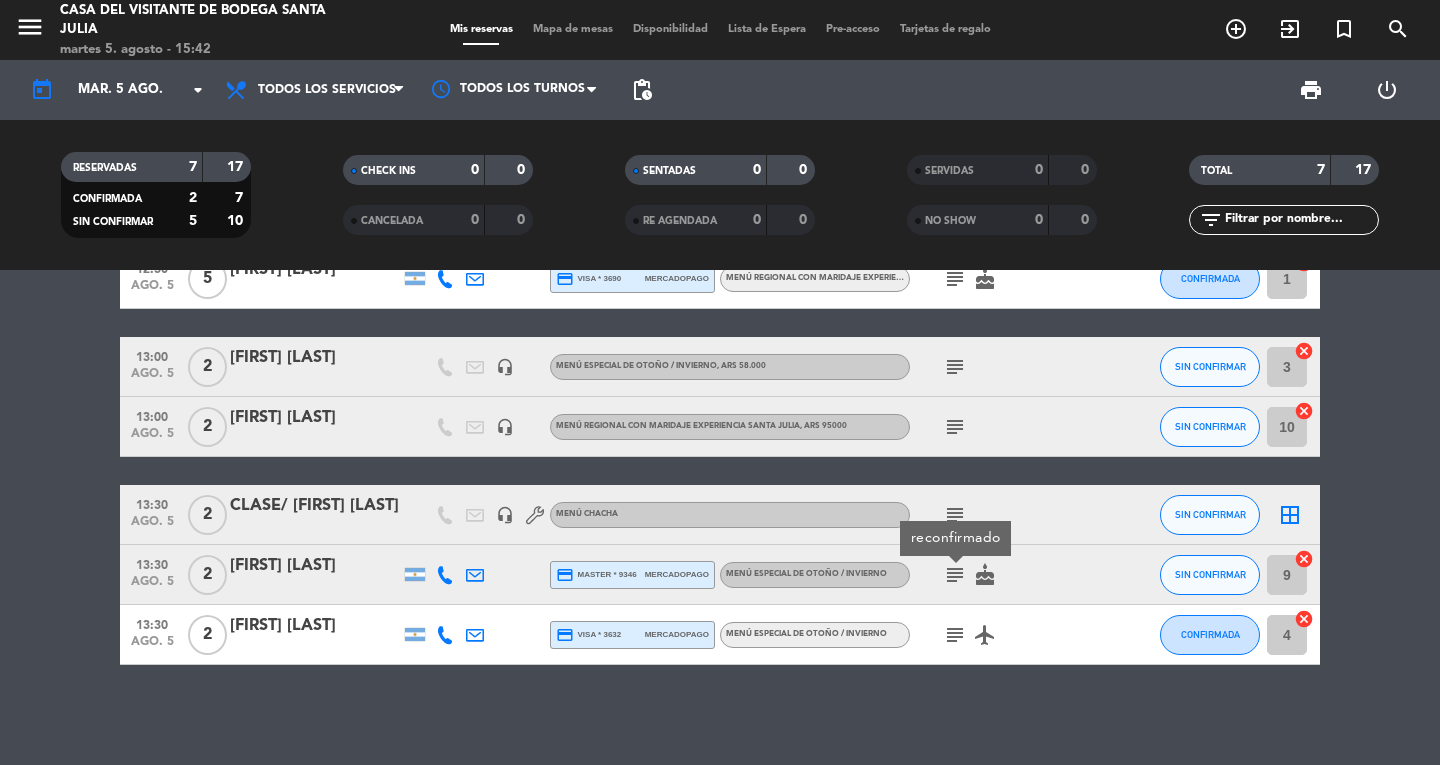 click on "subject" 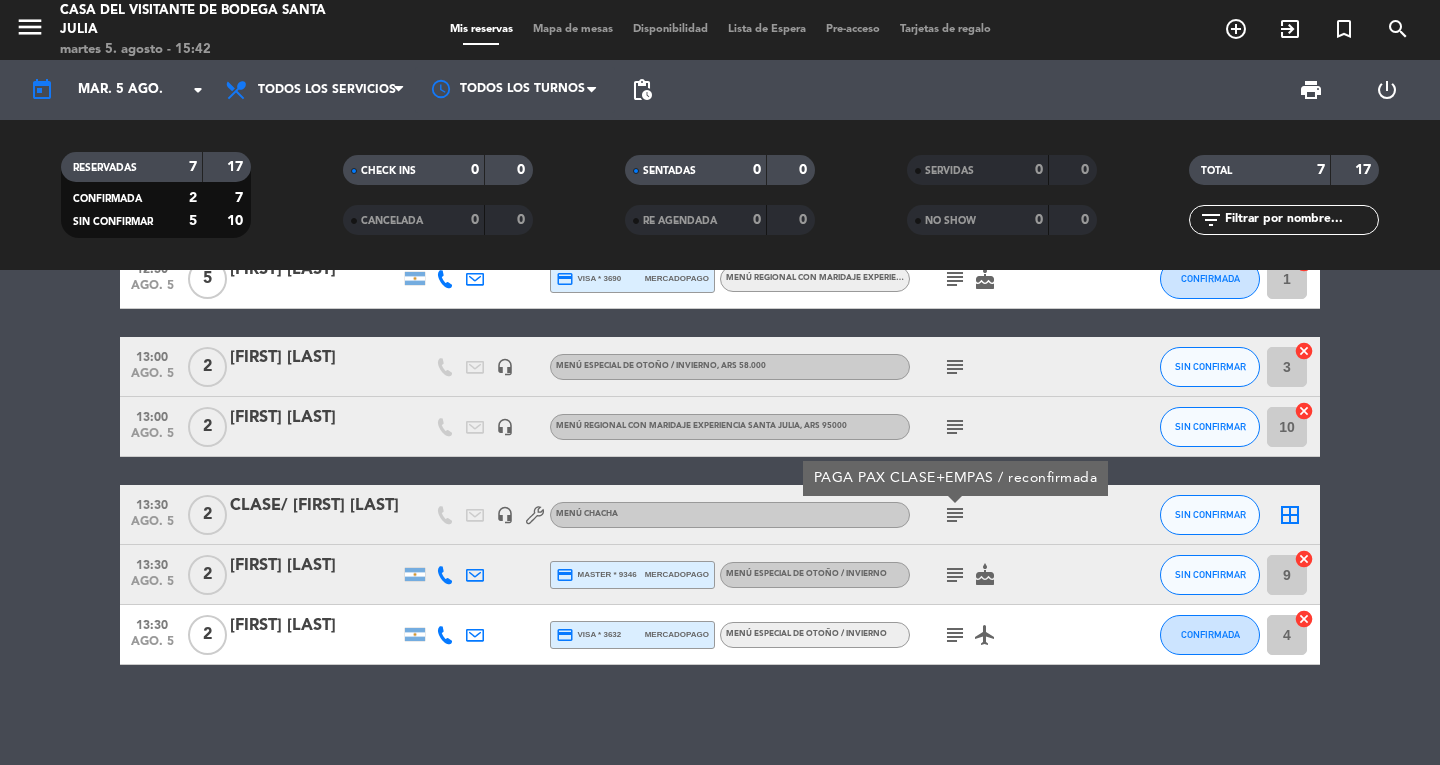 click on "subject" 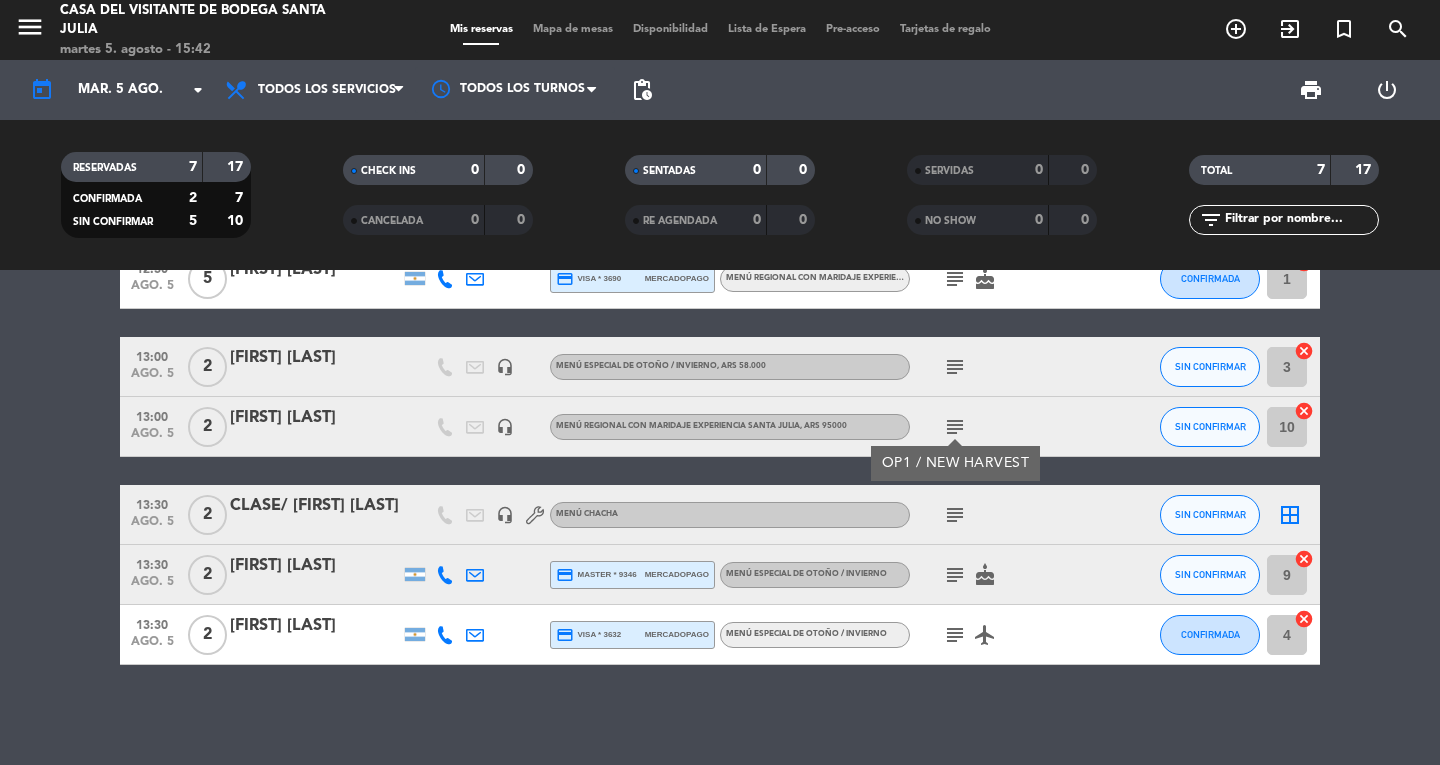 click on "subject" 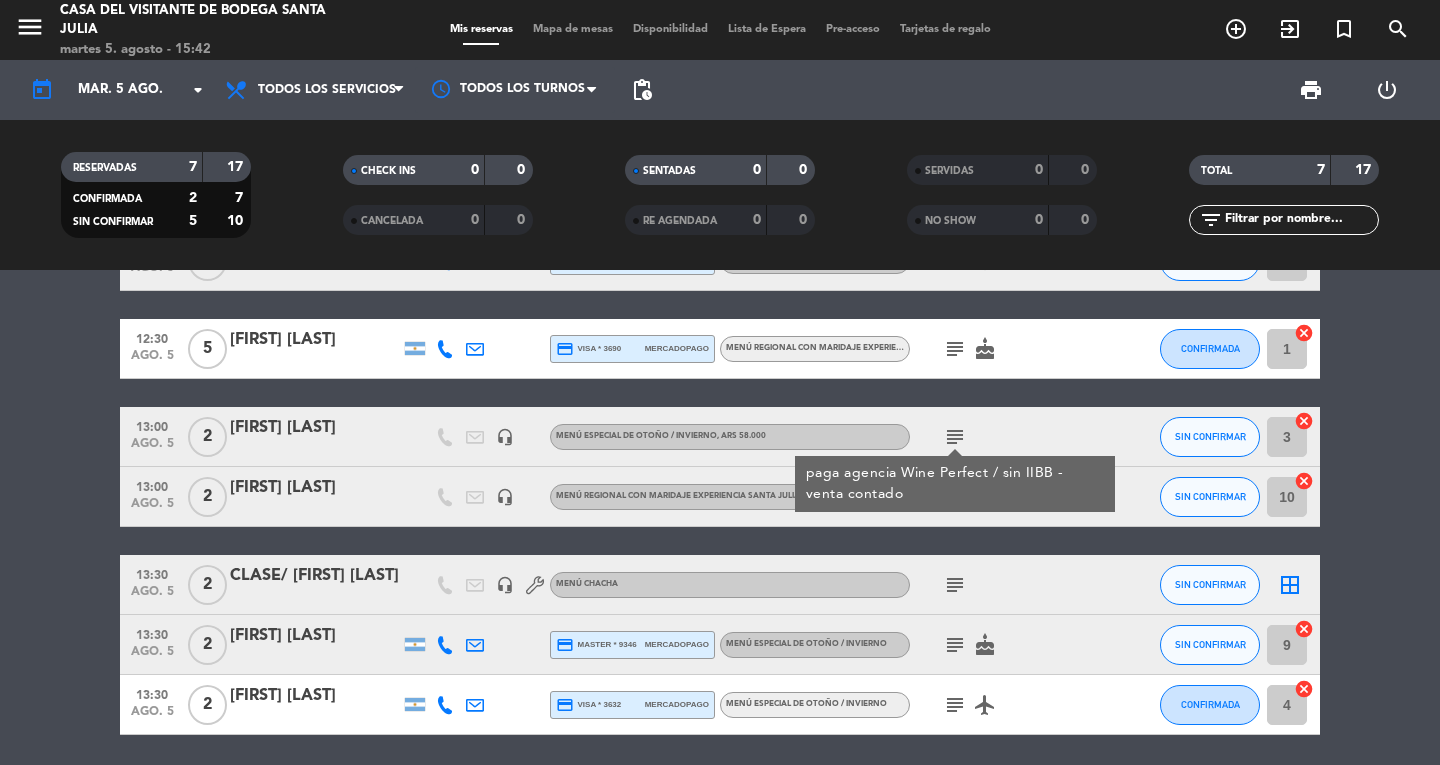 scroll, scrollTop: 0, scrollLeft: 0, axis: both 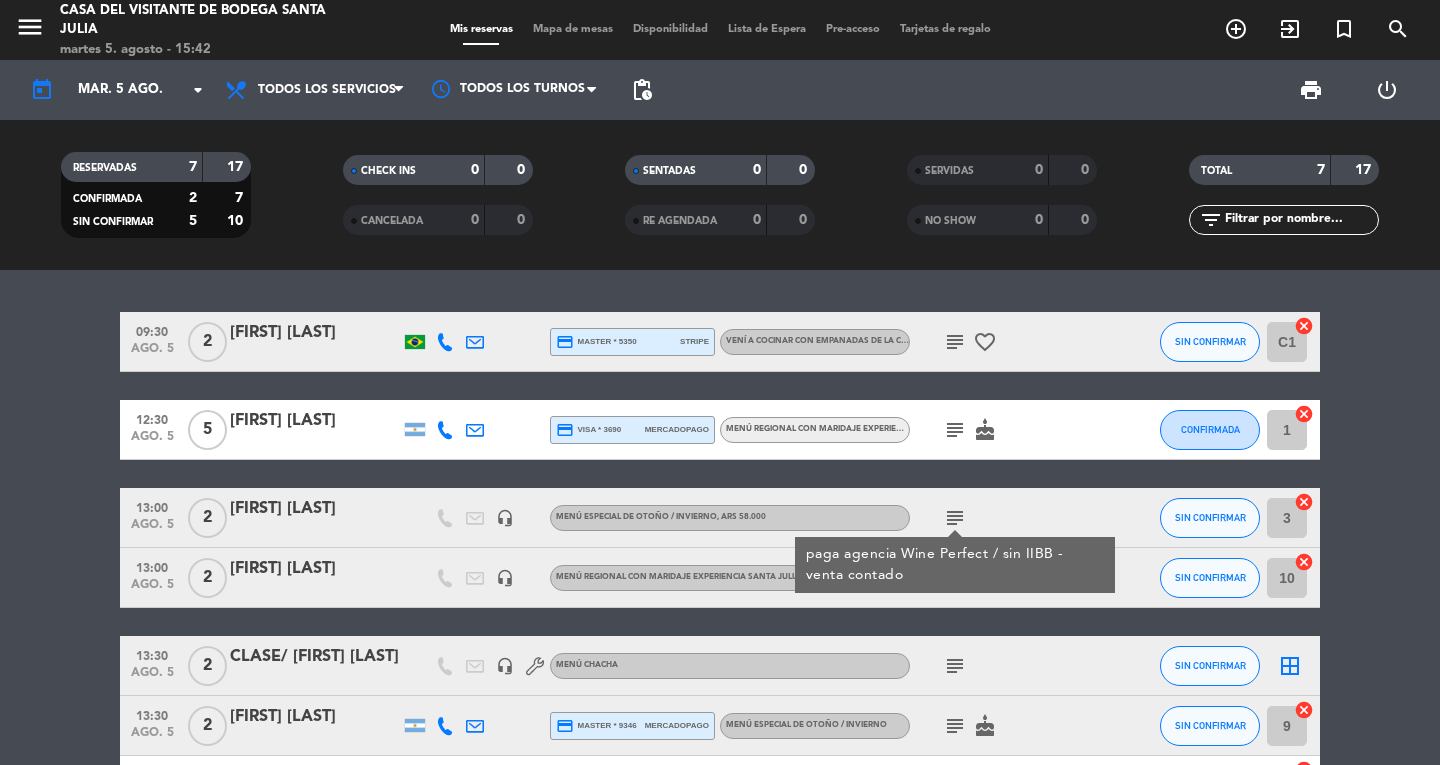 click on "subject" 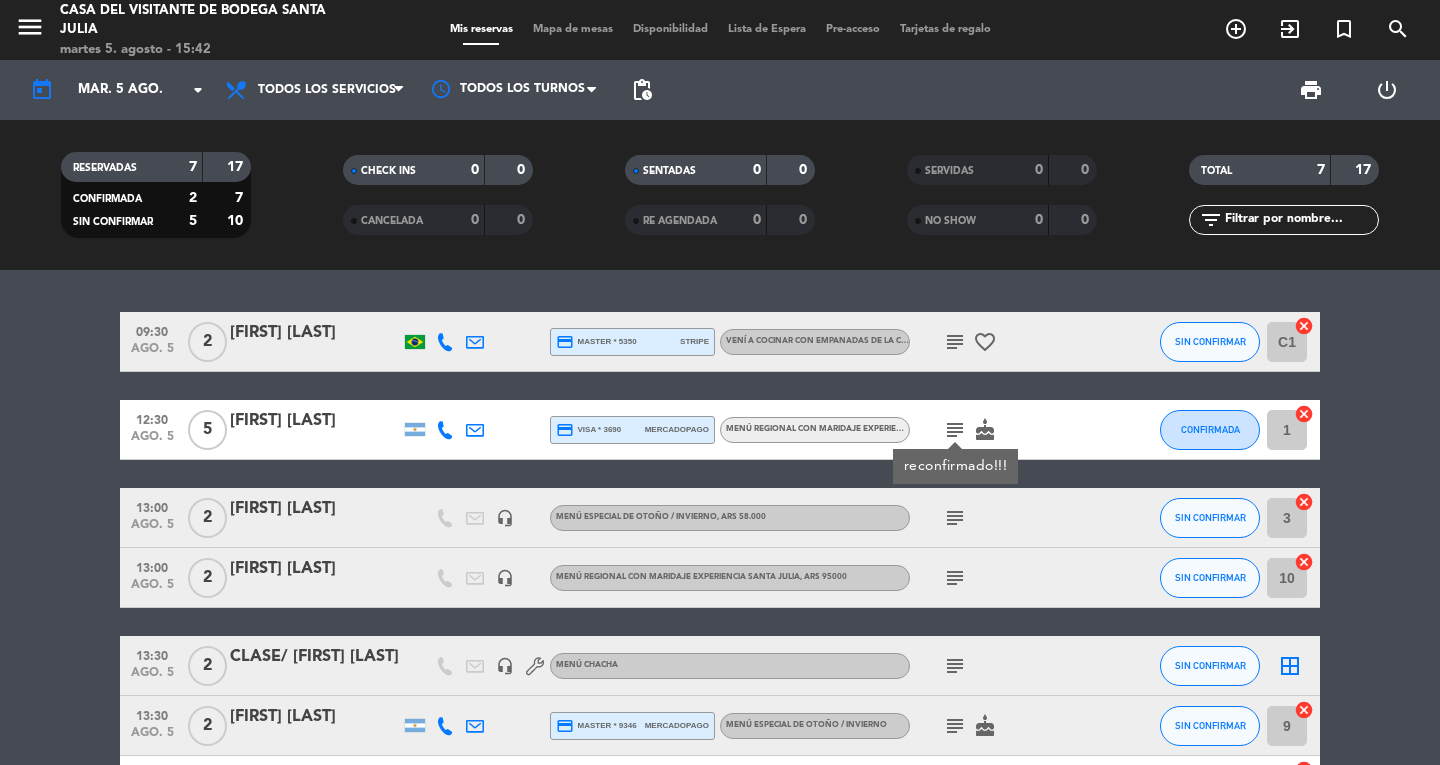click on "subject" 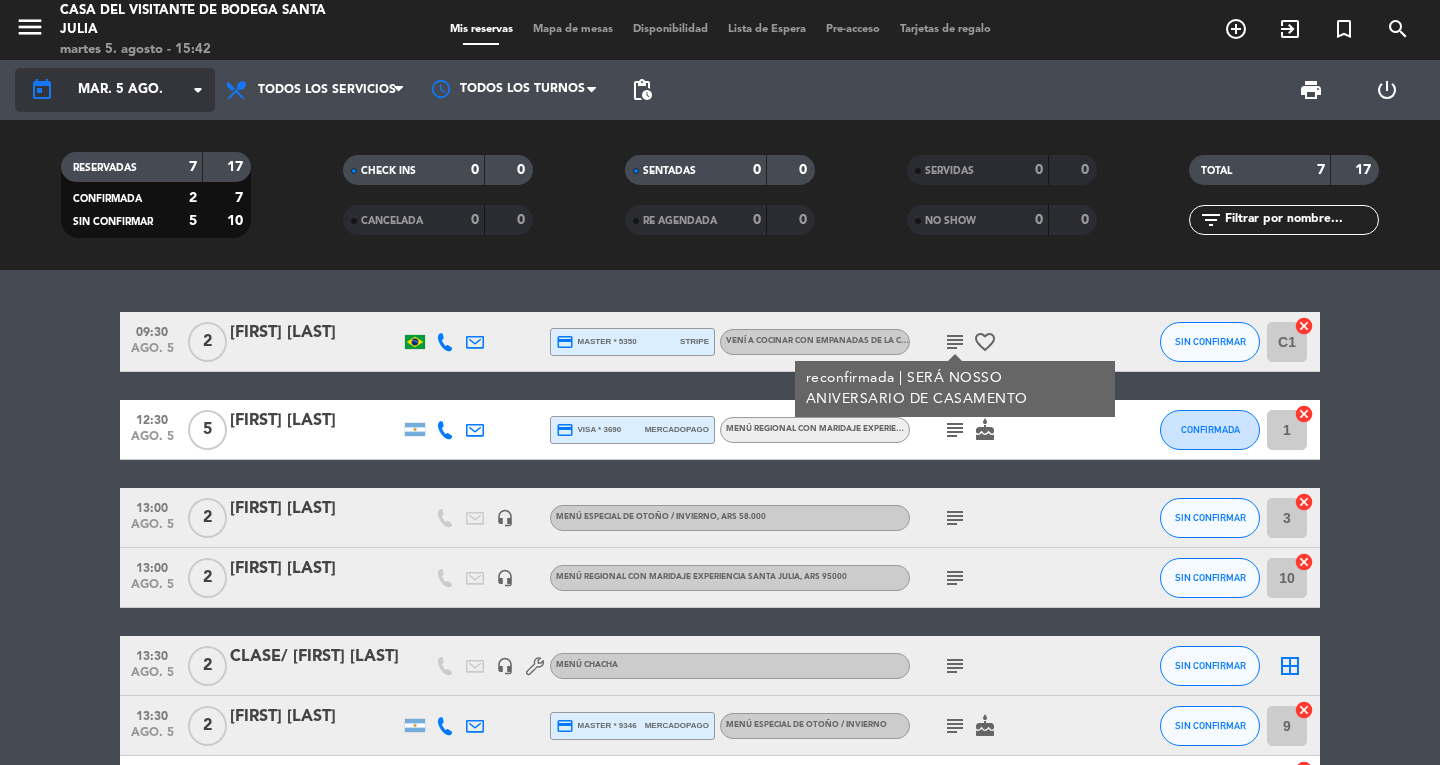 click on "mar. 5 ago." 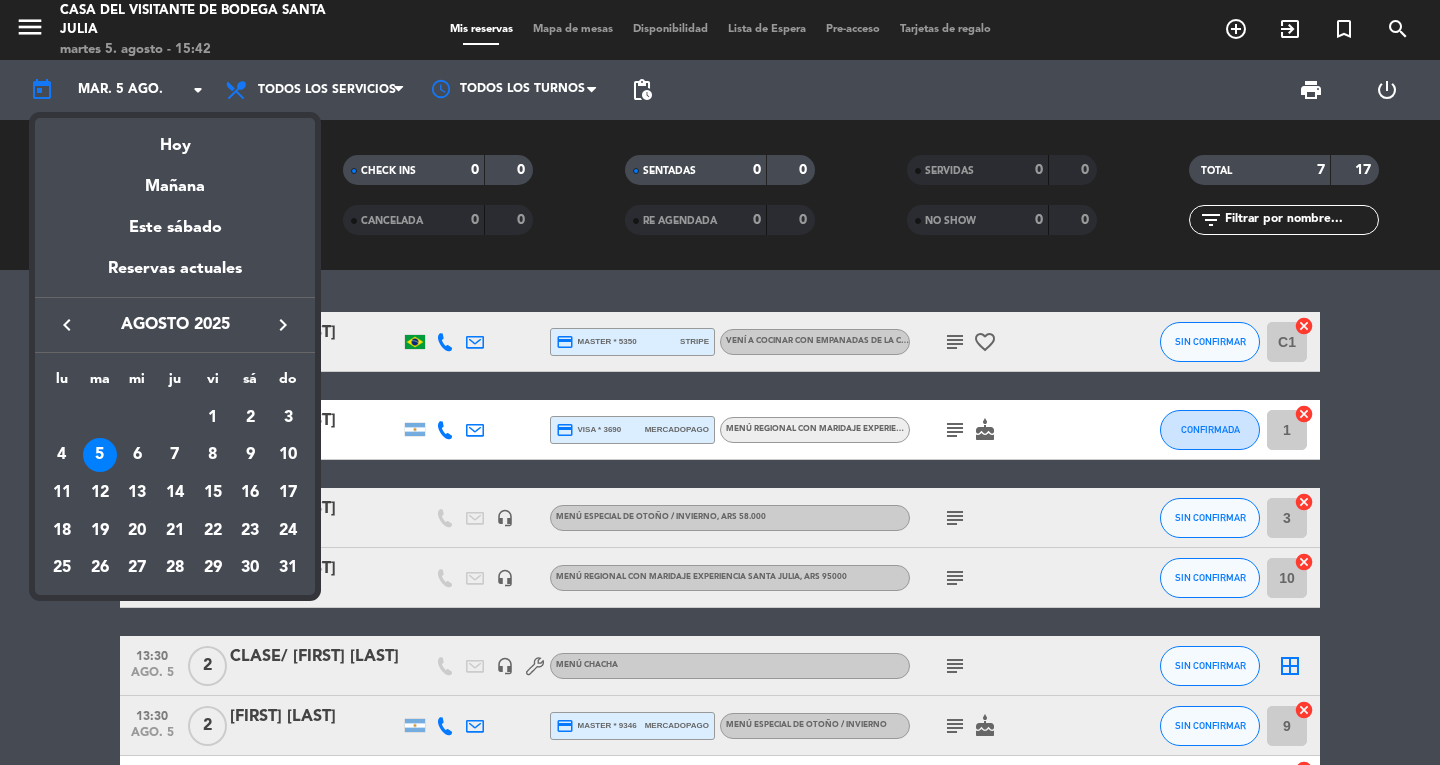 click at bounding box center (720, 382) 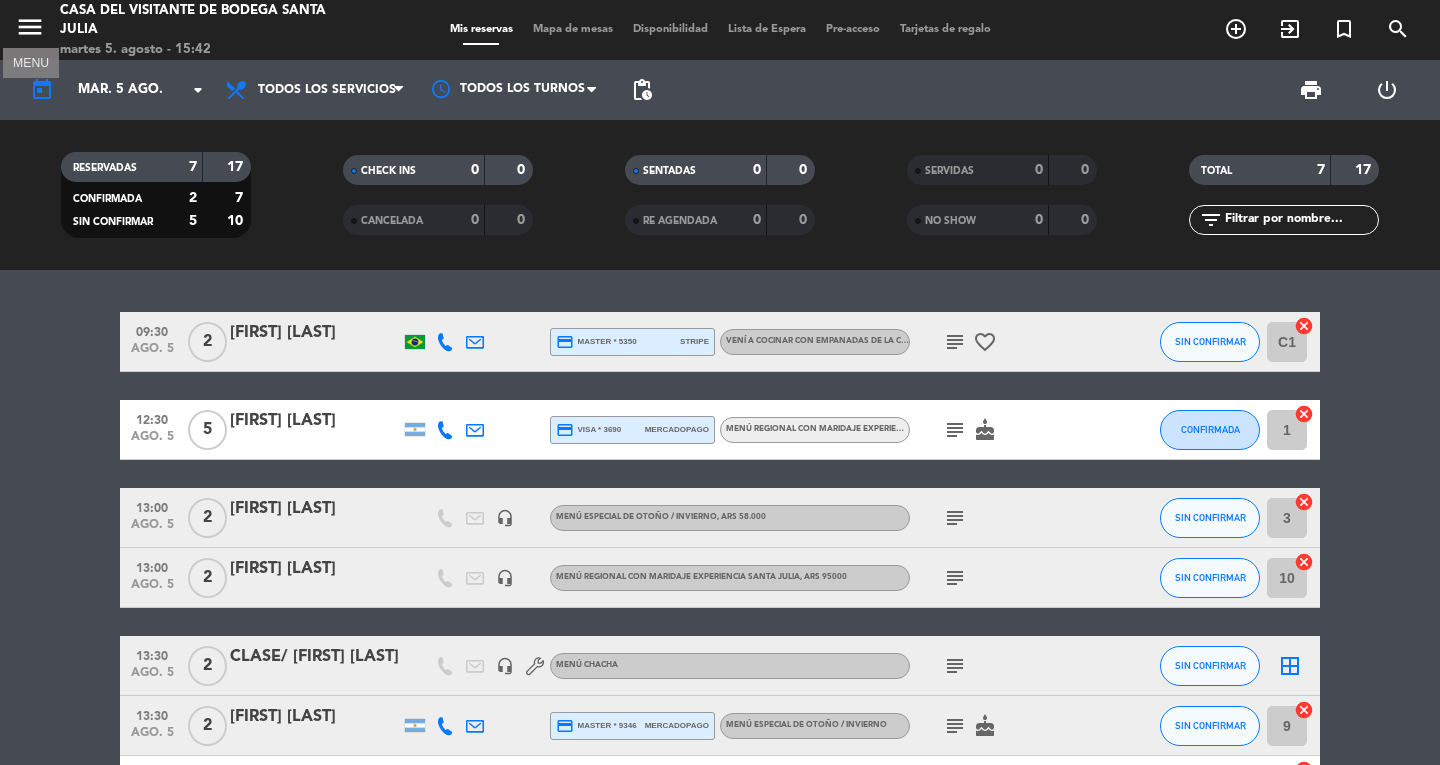 click on "menu" at bounding box center [30, 27] 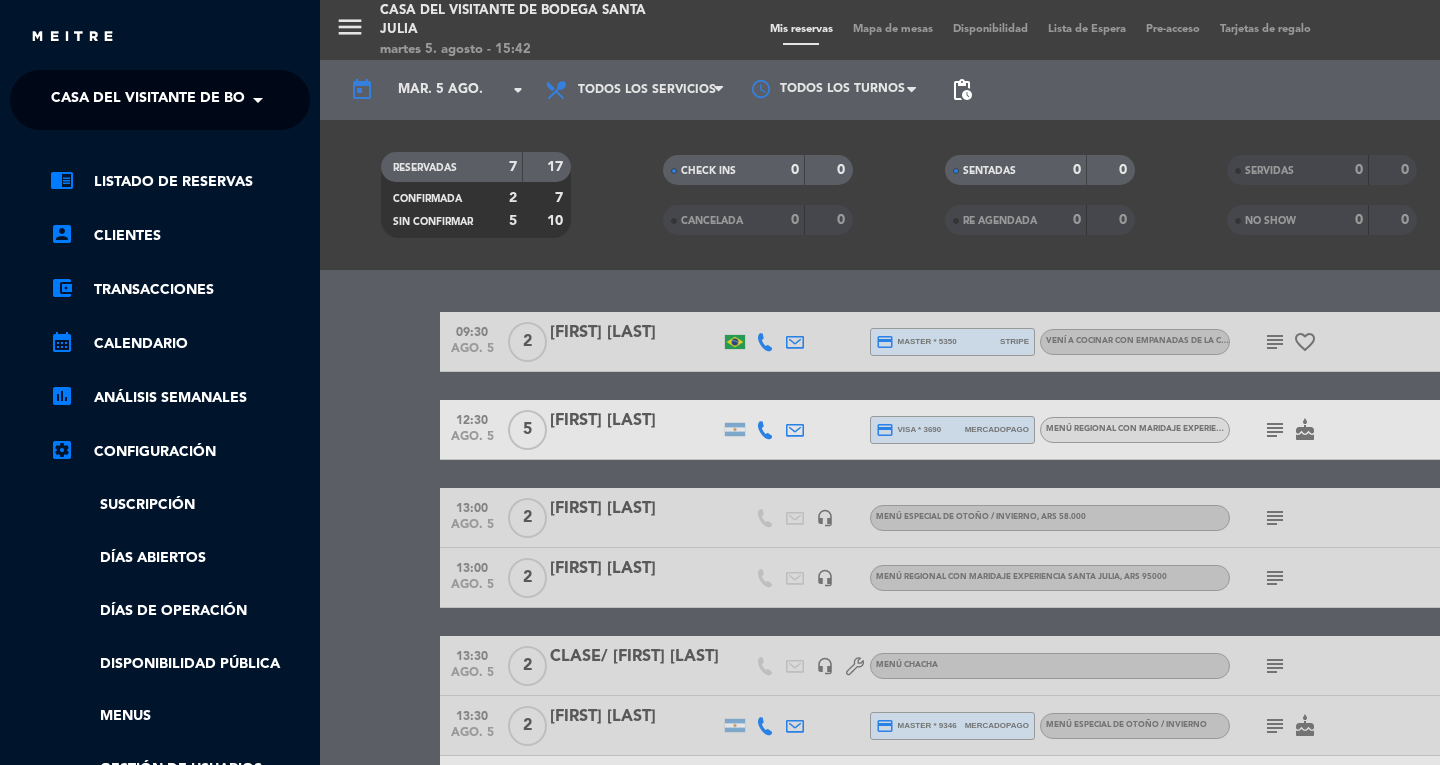 click on "Casa del Visitante de Bodega Santa Julia" 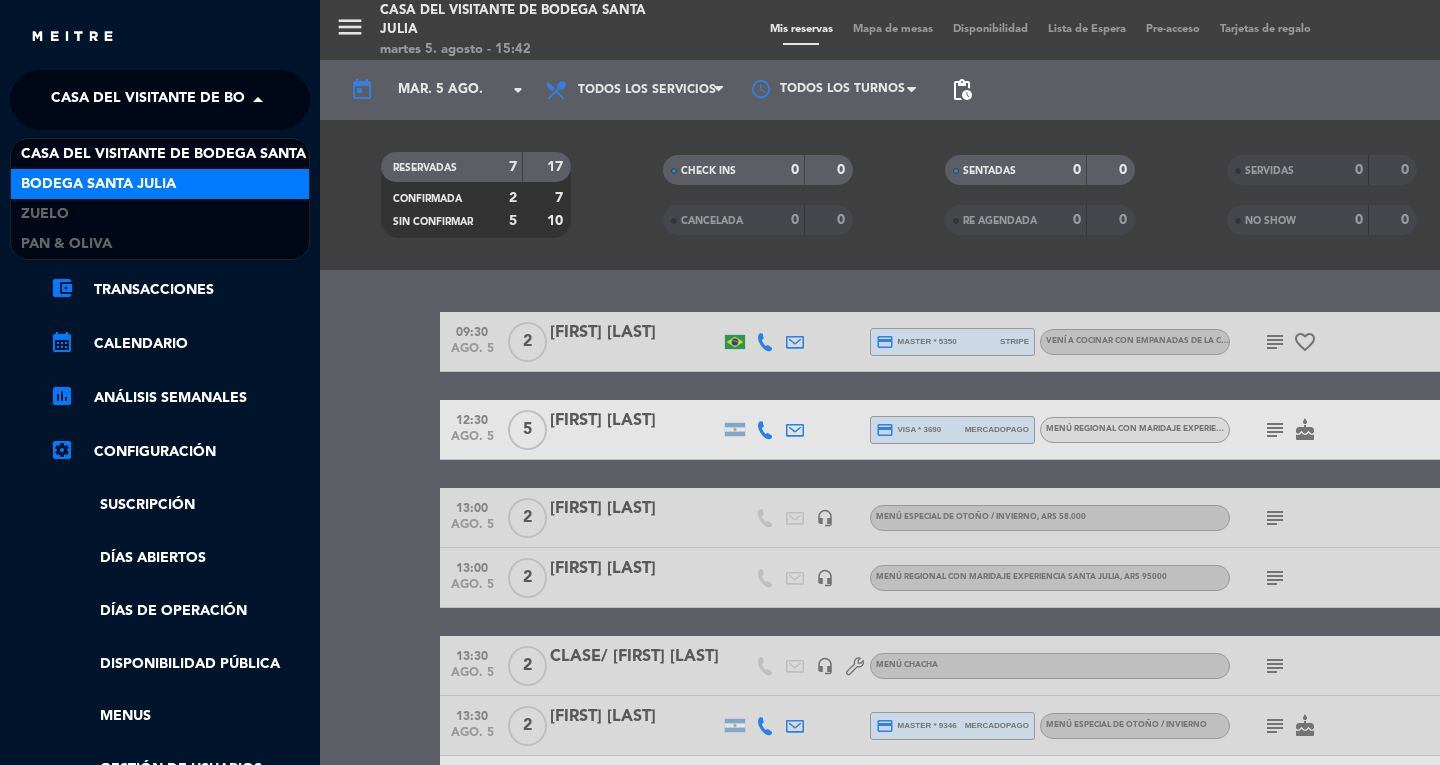 click on "Bodega Santa Julia" at bounding box center (98, 184) 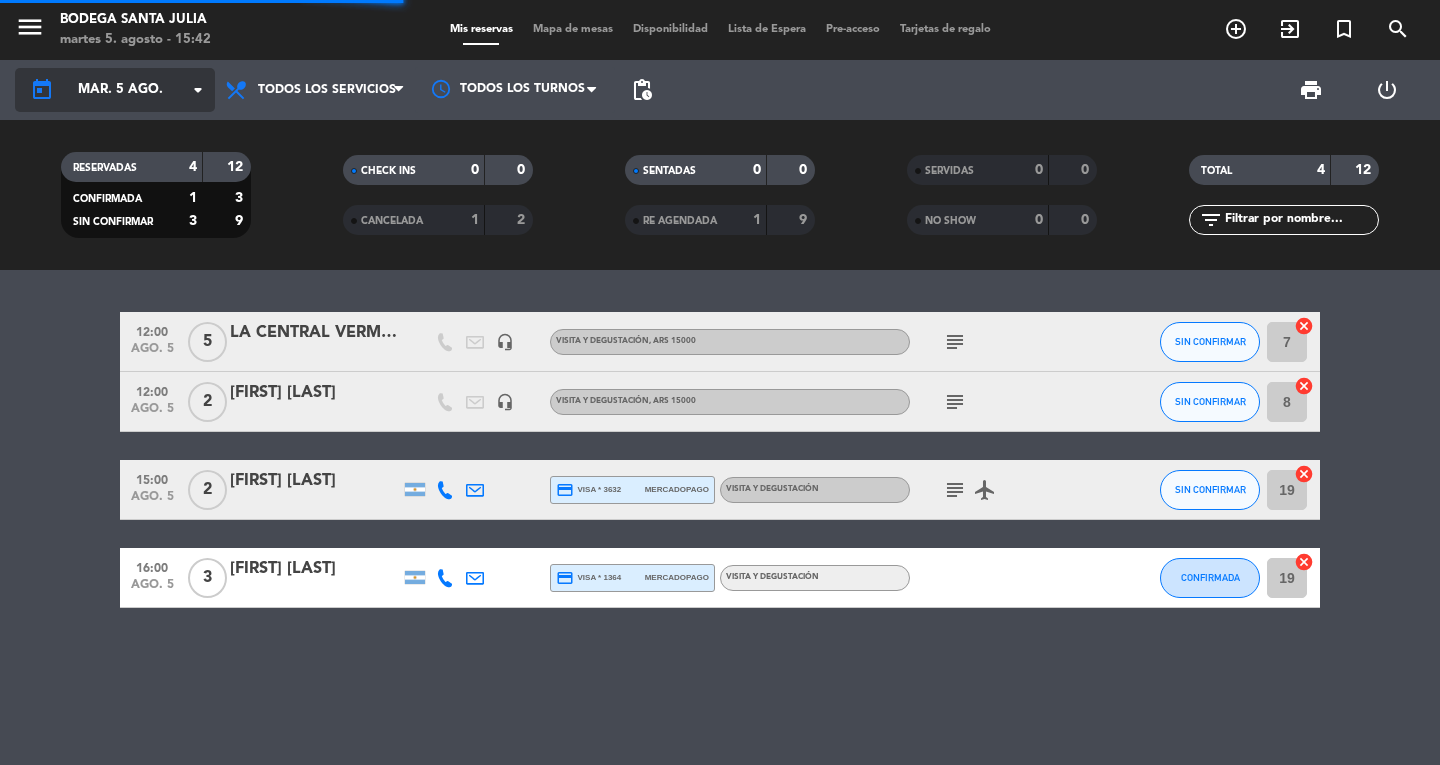 click on "mar. 5 ago." 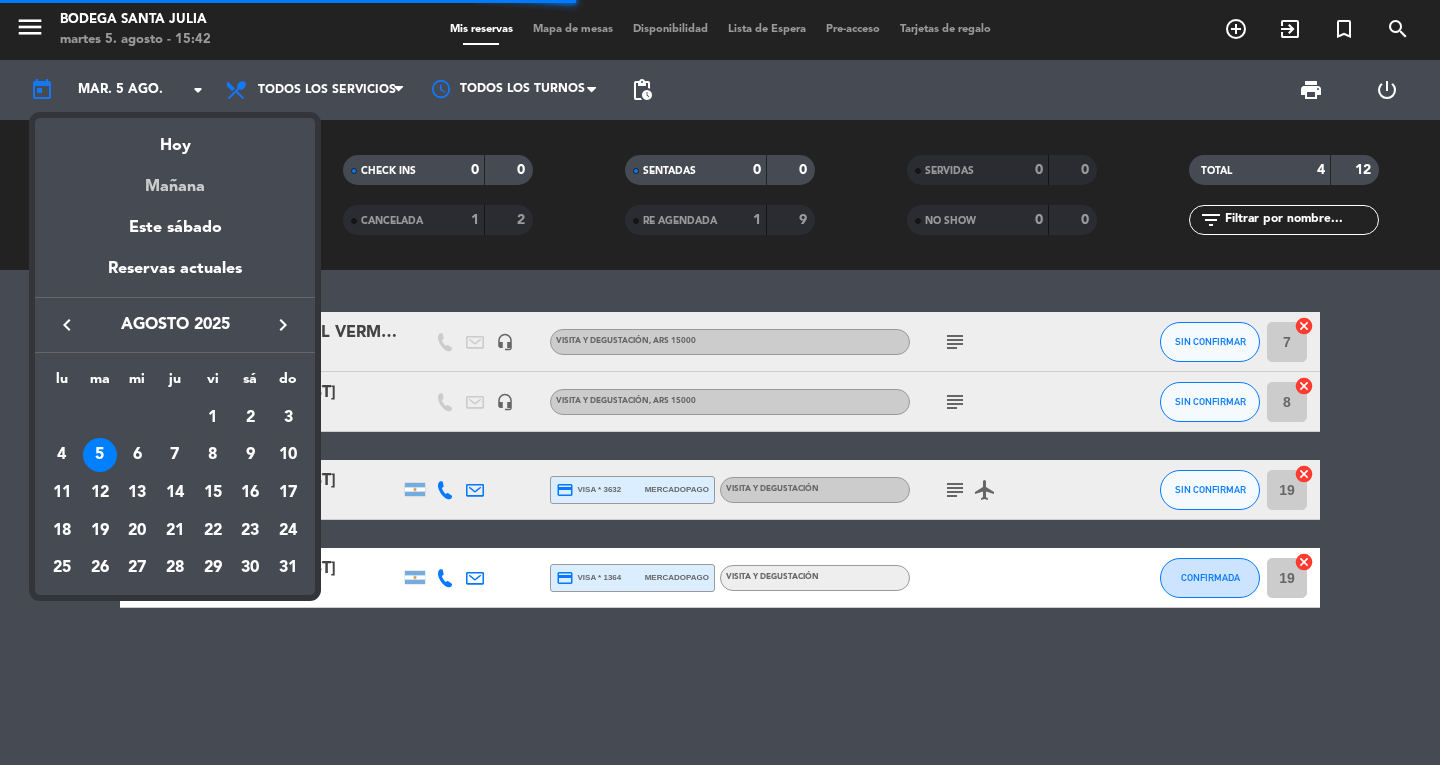 click on "Mañana" at bounding box center [175, 179] 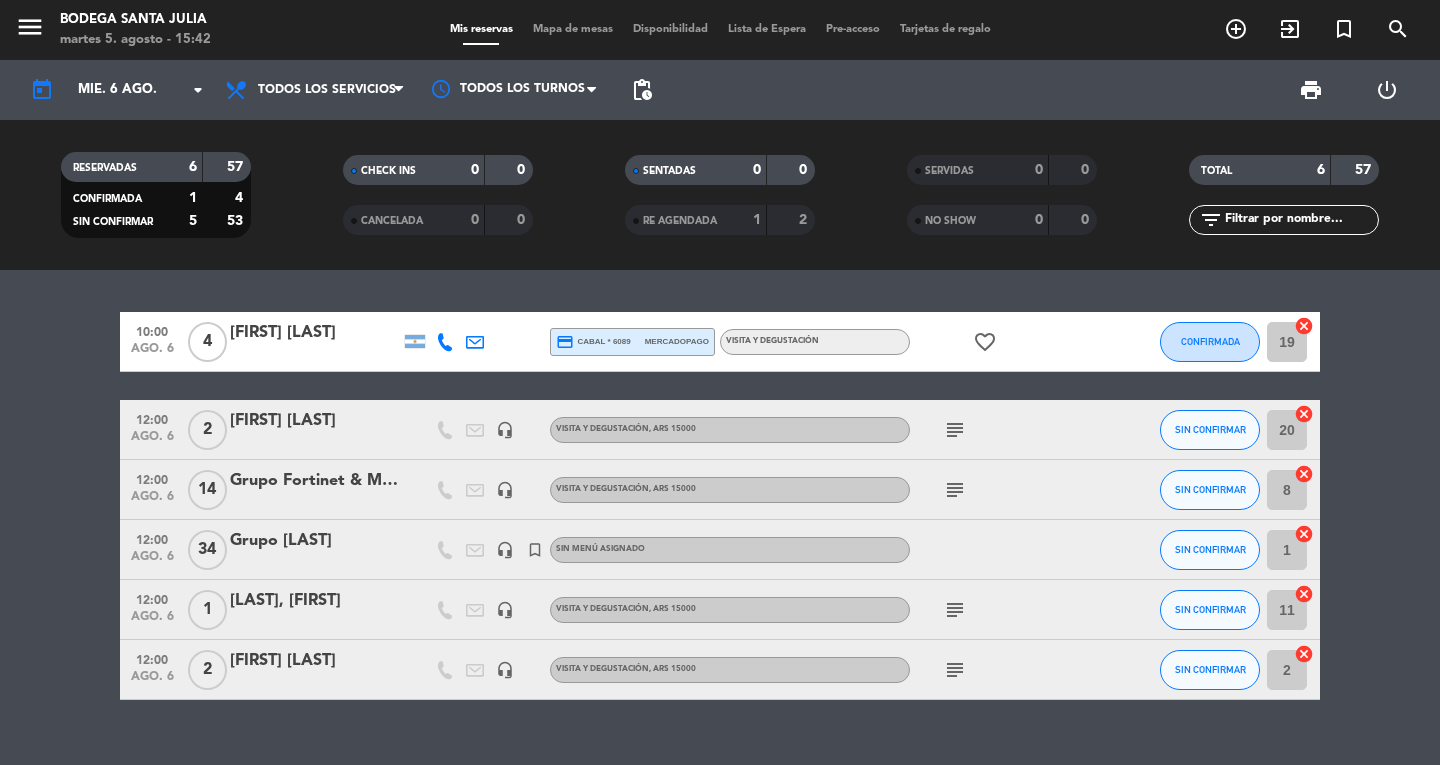click on "subject" 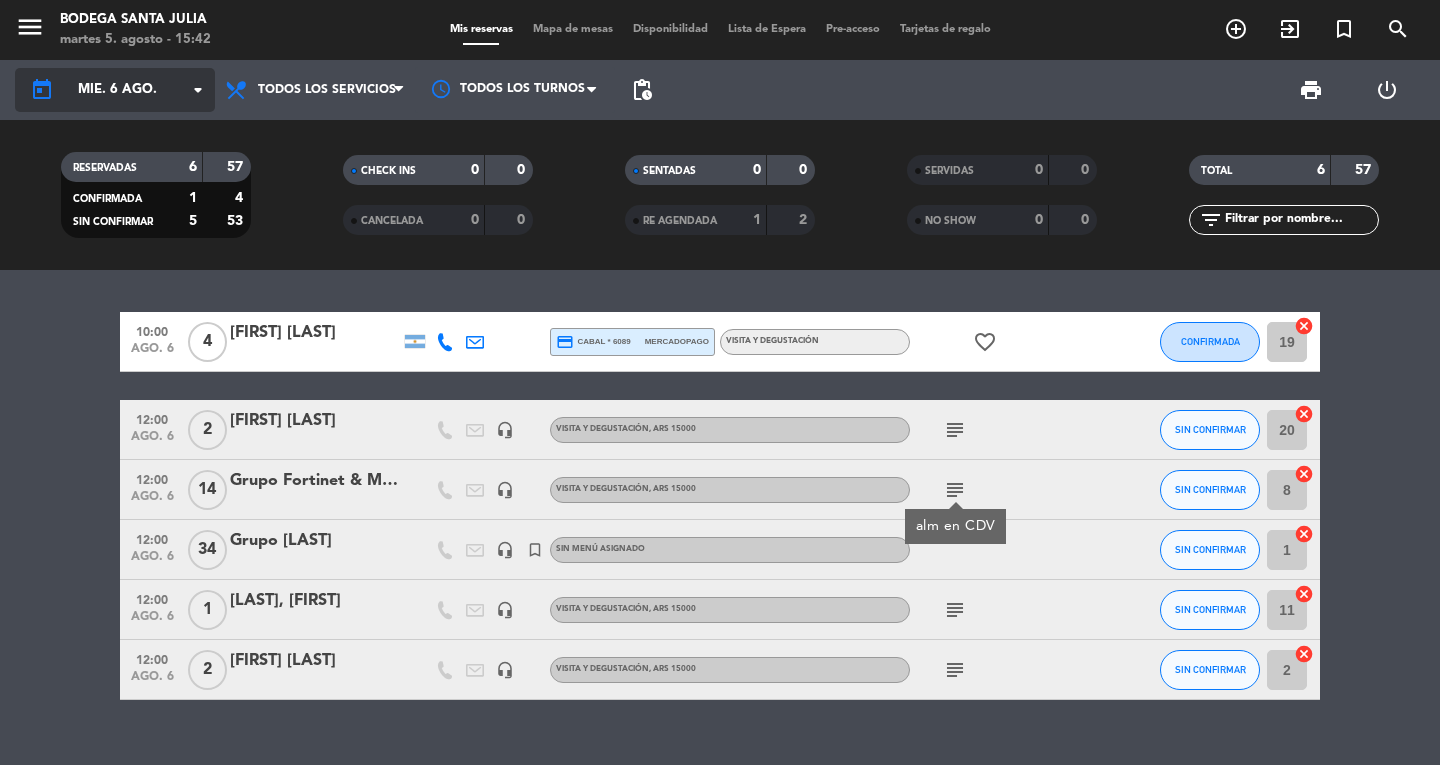 click on "mié. 6 ago." 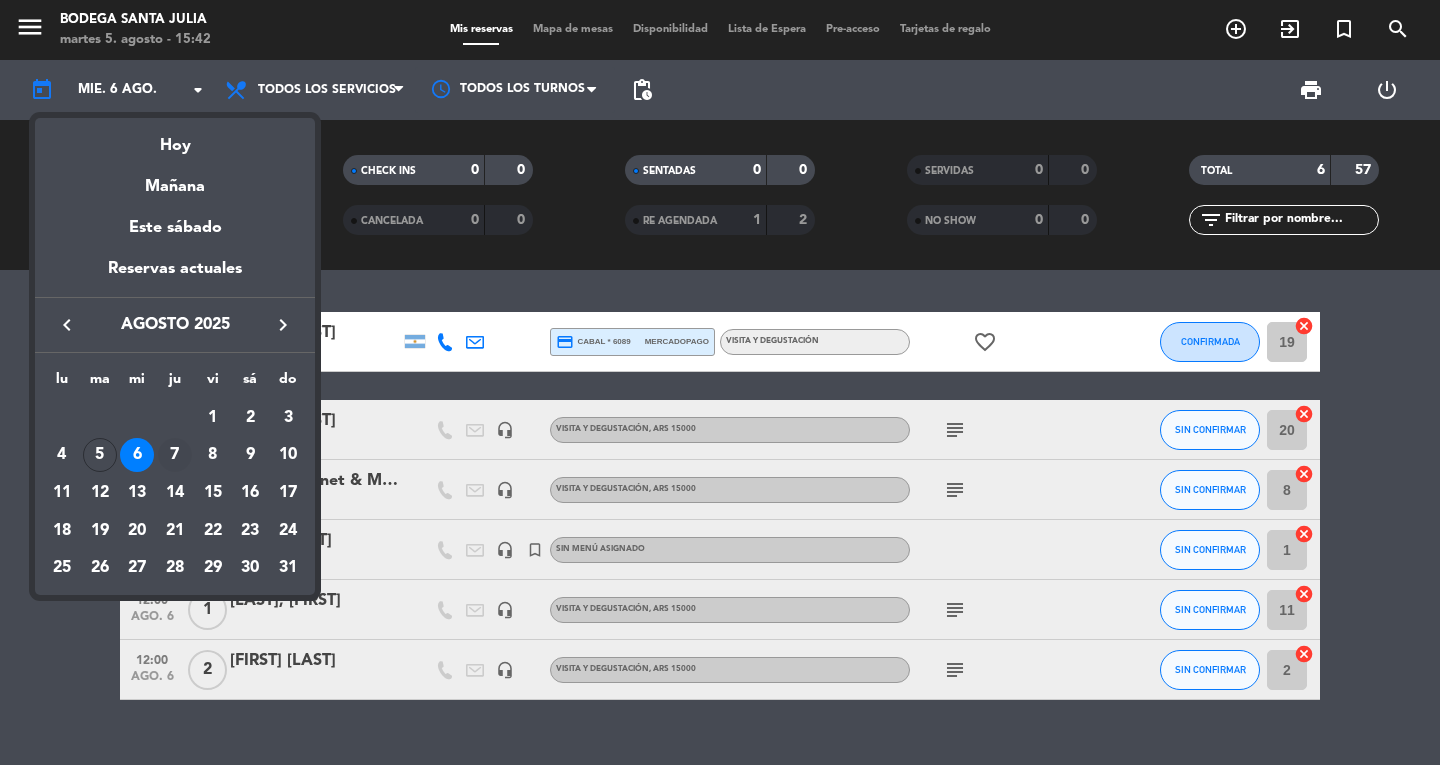 click on "7" at bounding box center [175, 455] 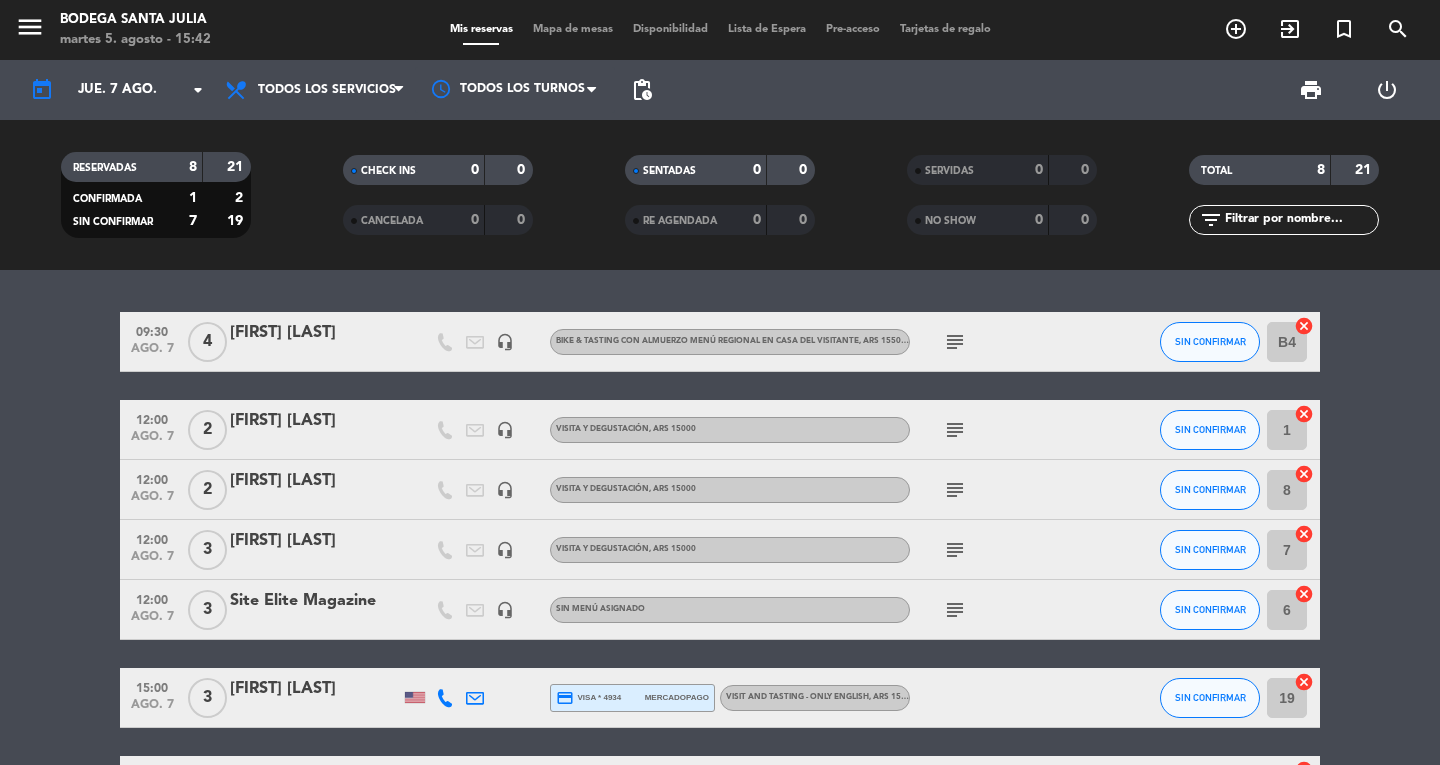 scroll, scrollTop: 200, scrollLeft: 0, axis: vertical 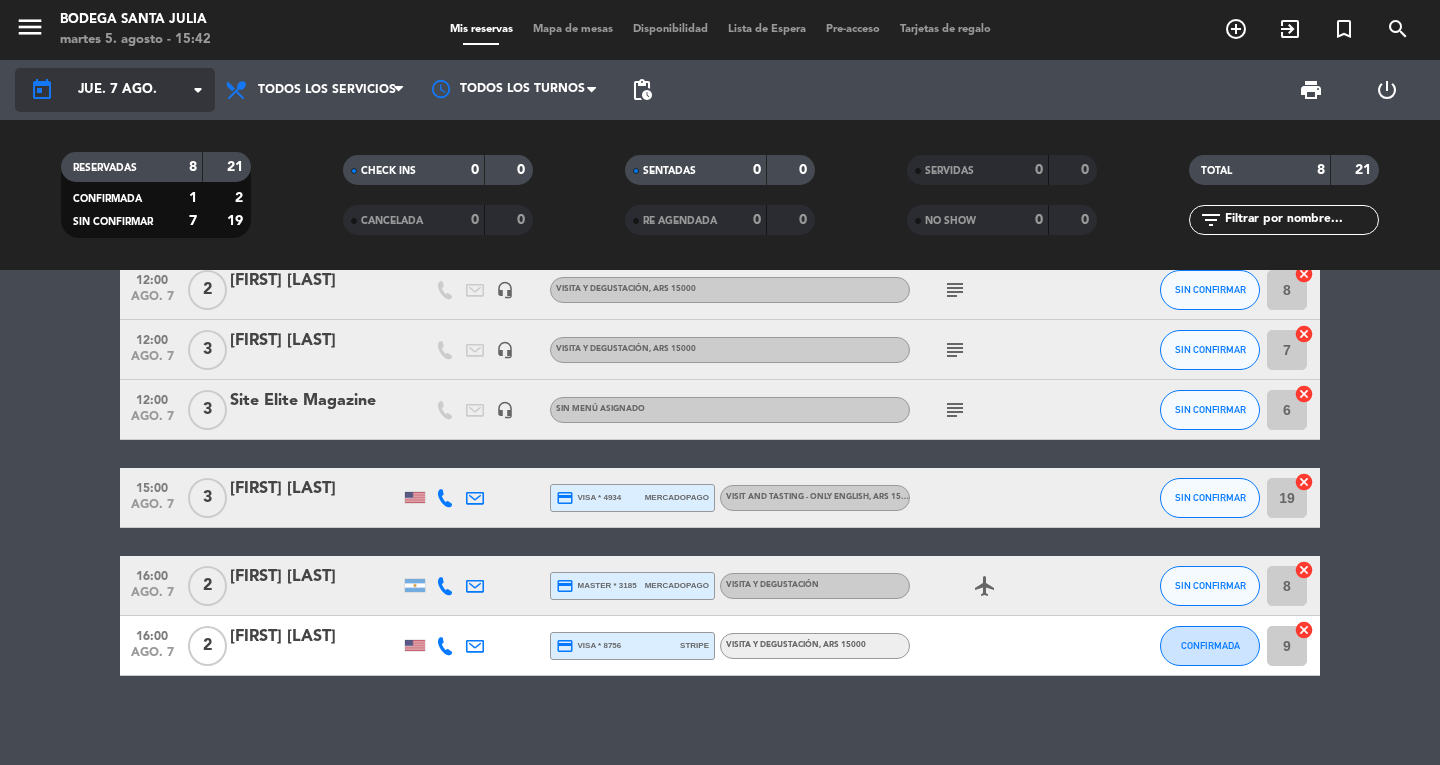 click on "jue. 7 ago." 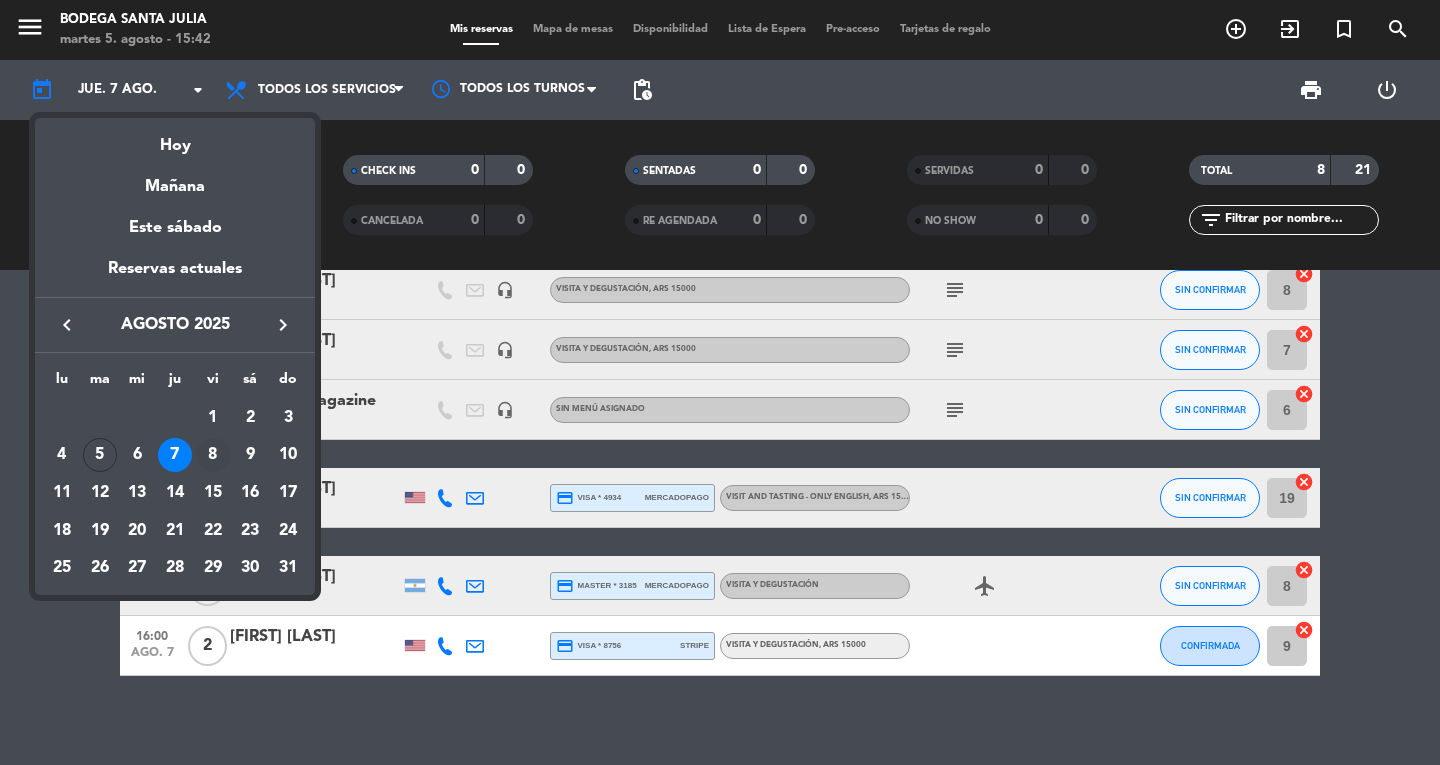 click on "8" at bounding box center (213, 455) 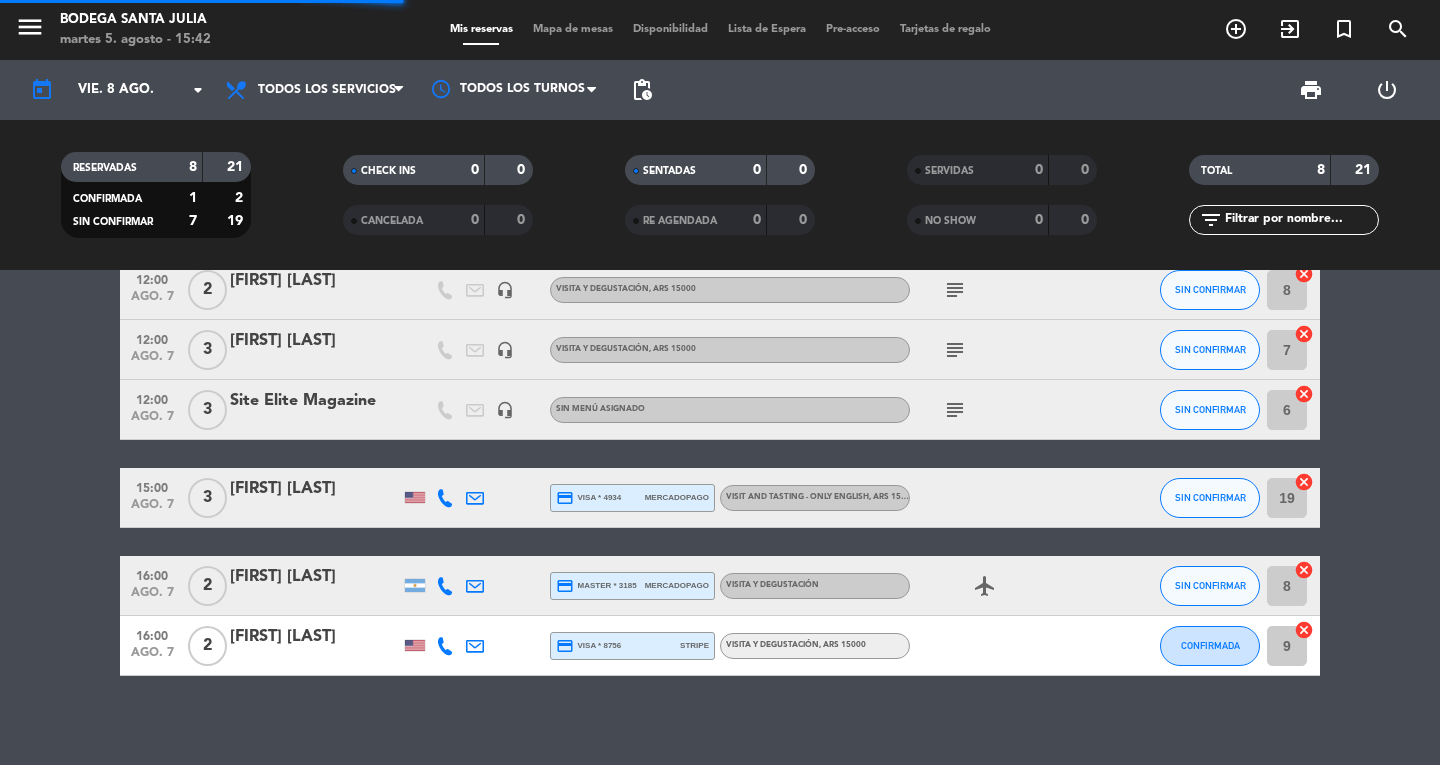scroll, scrollTop: 3, scrollLeft: 0, axis: vertical 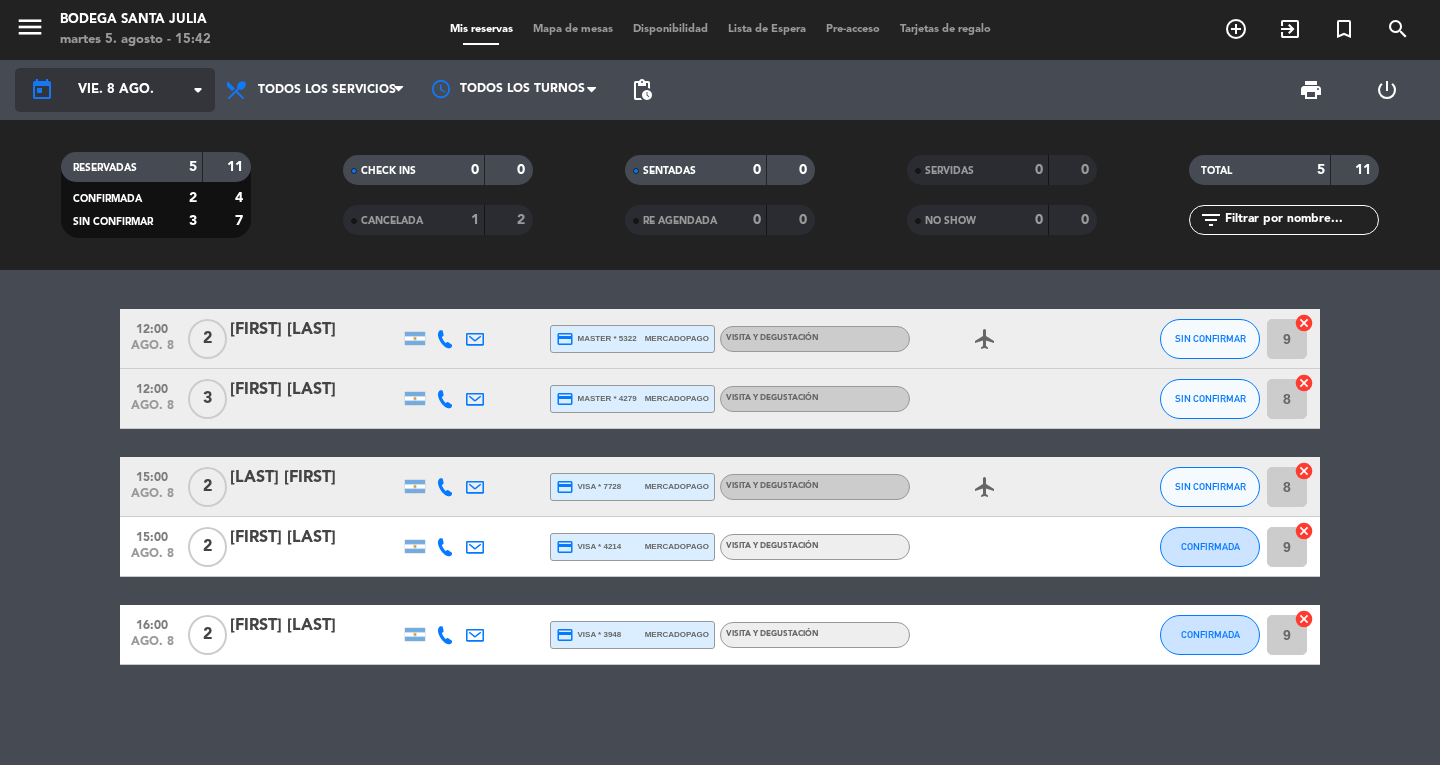 click on "vie. 8 ago." 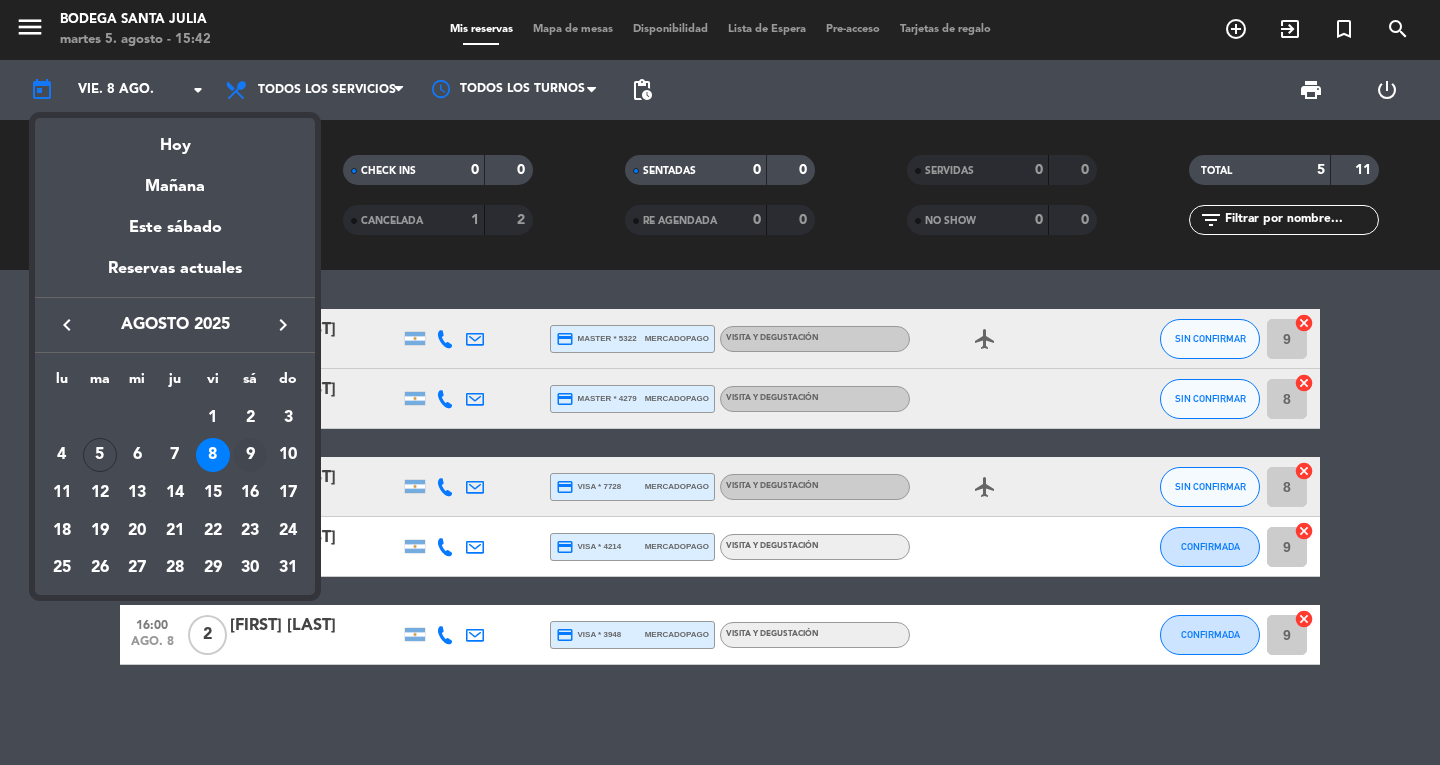 click on "9" at bounding box center [250, 455] 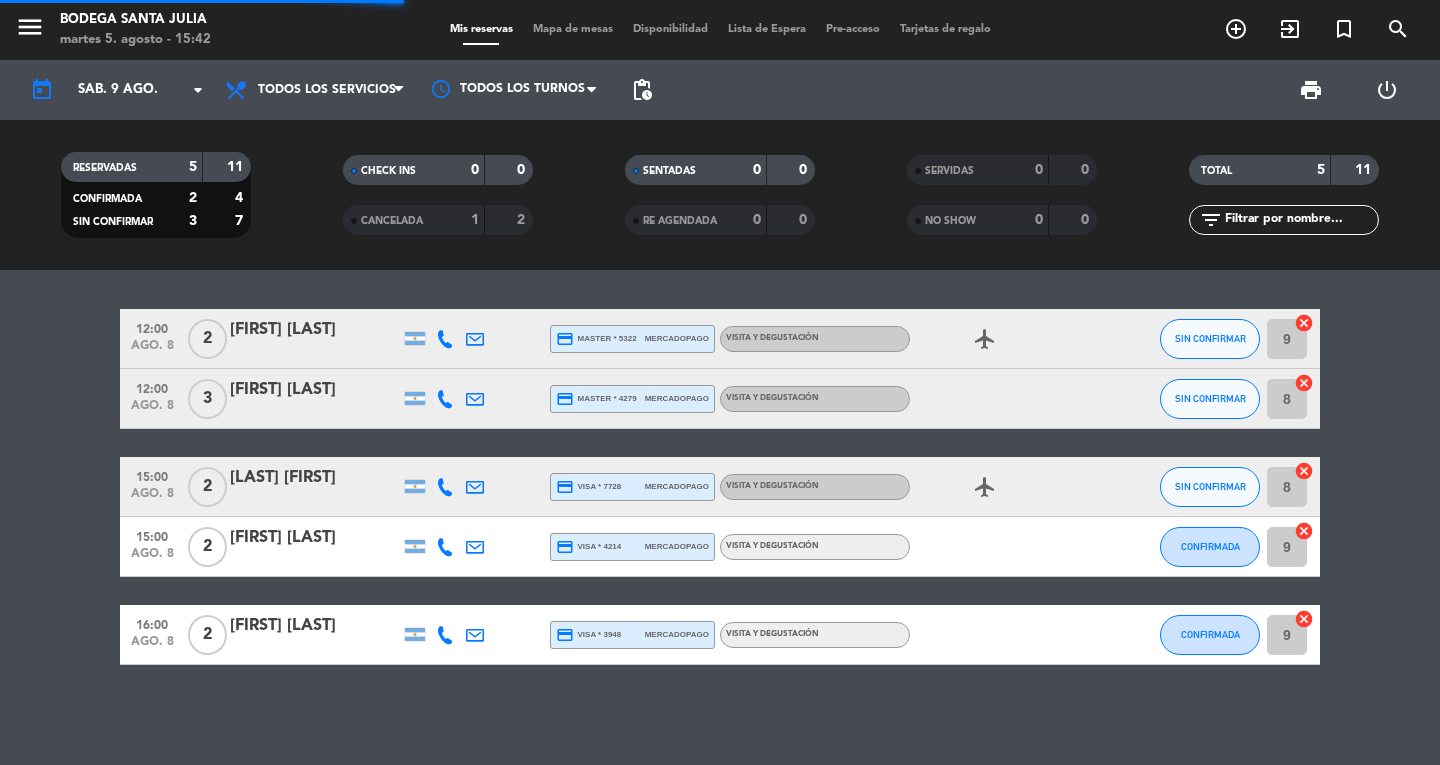scroll, scrollTop: 0, scrollLeft: 0, axis: both 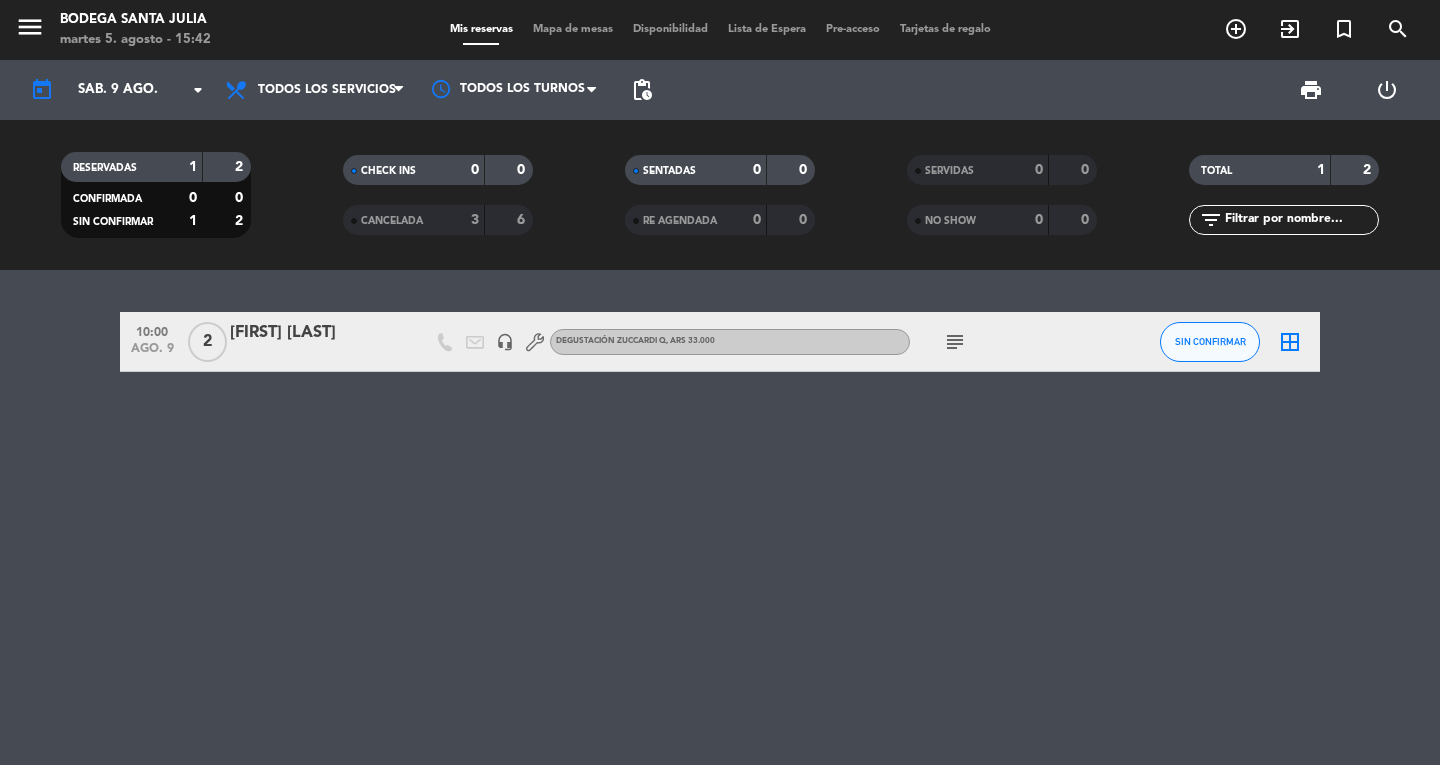 click on "subject" 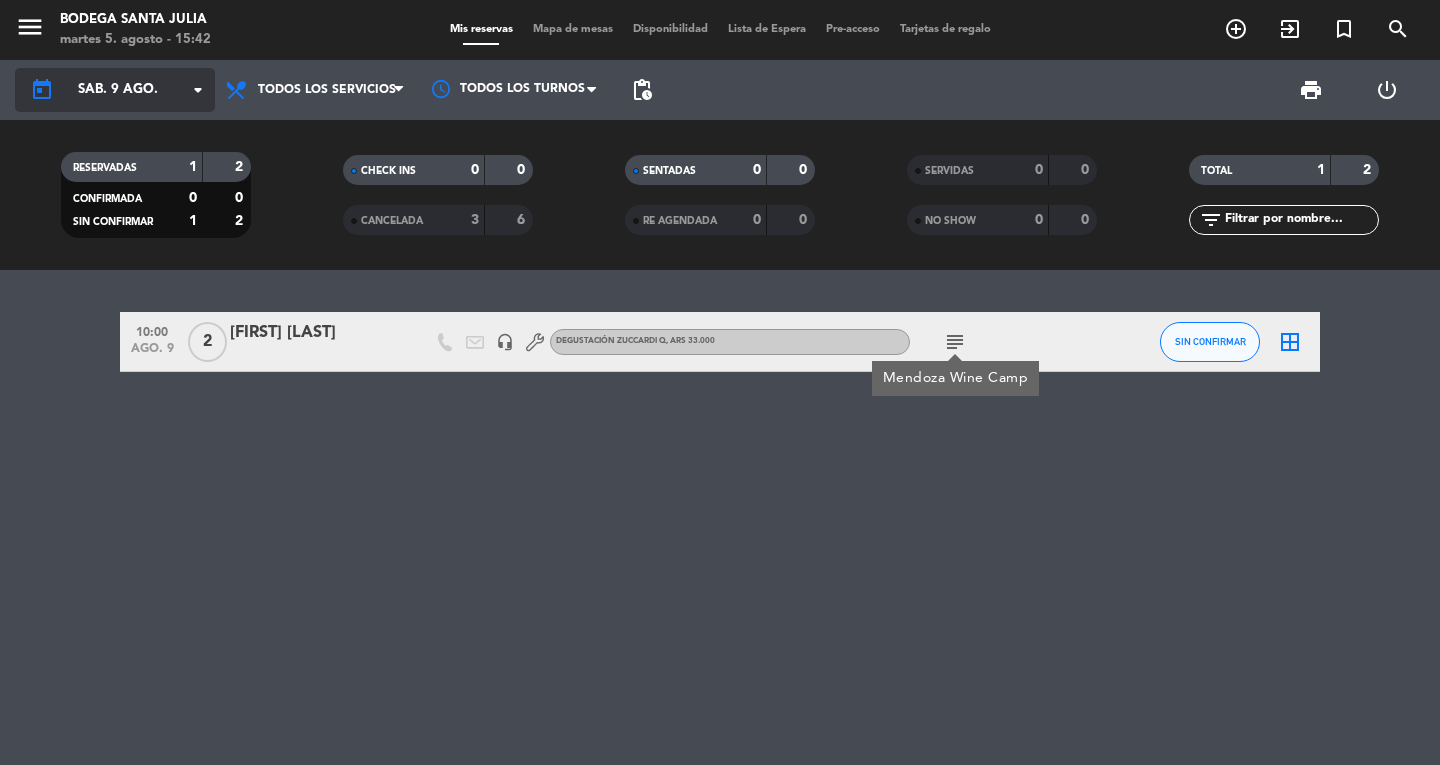 click on "arrow_drop_down" 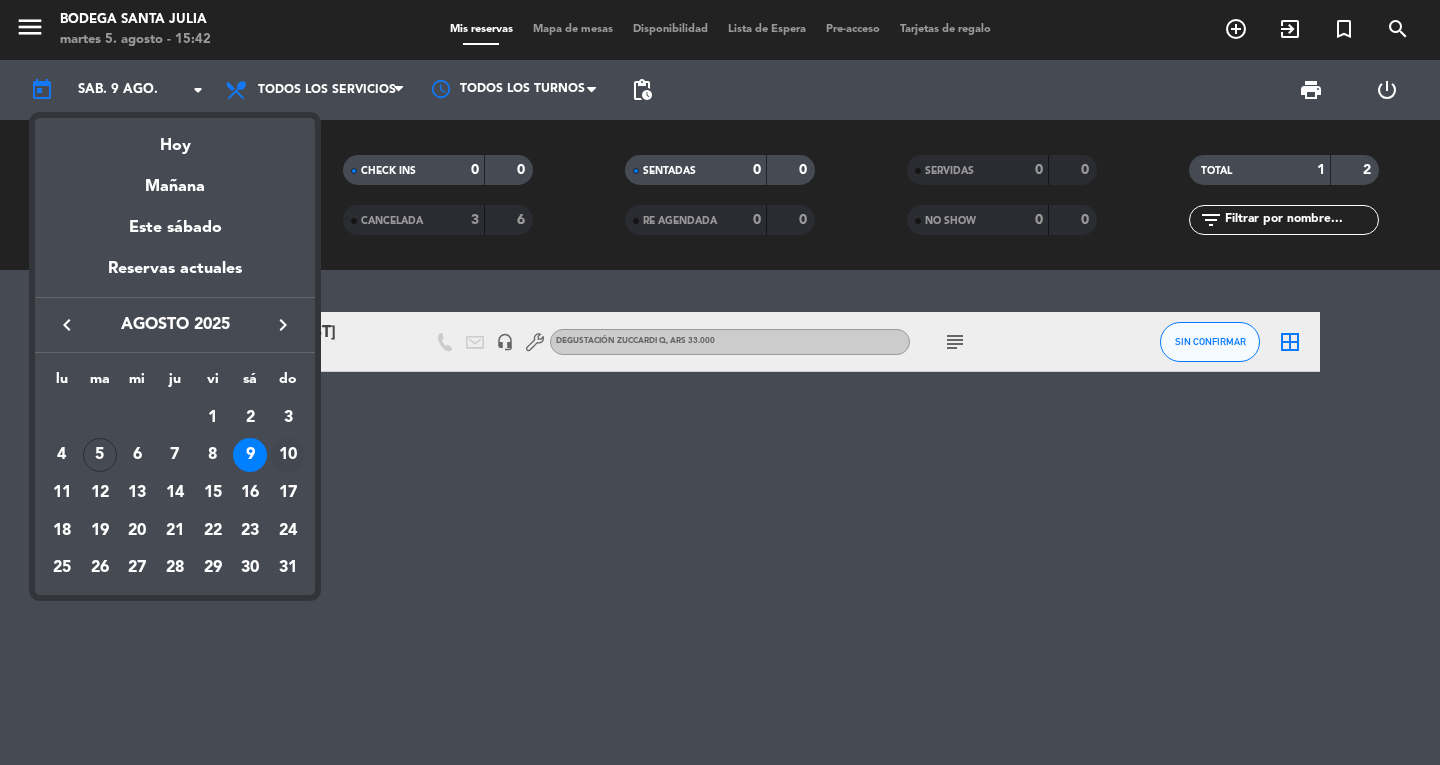 click on "10" at bounding box center [288, 455] 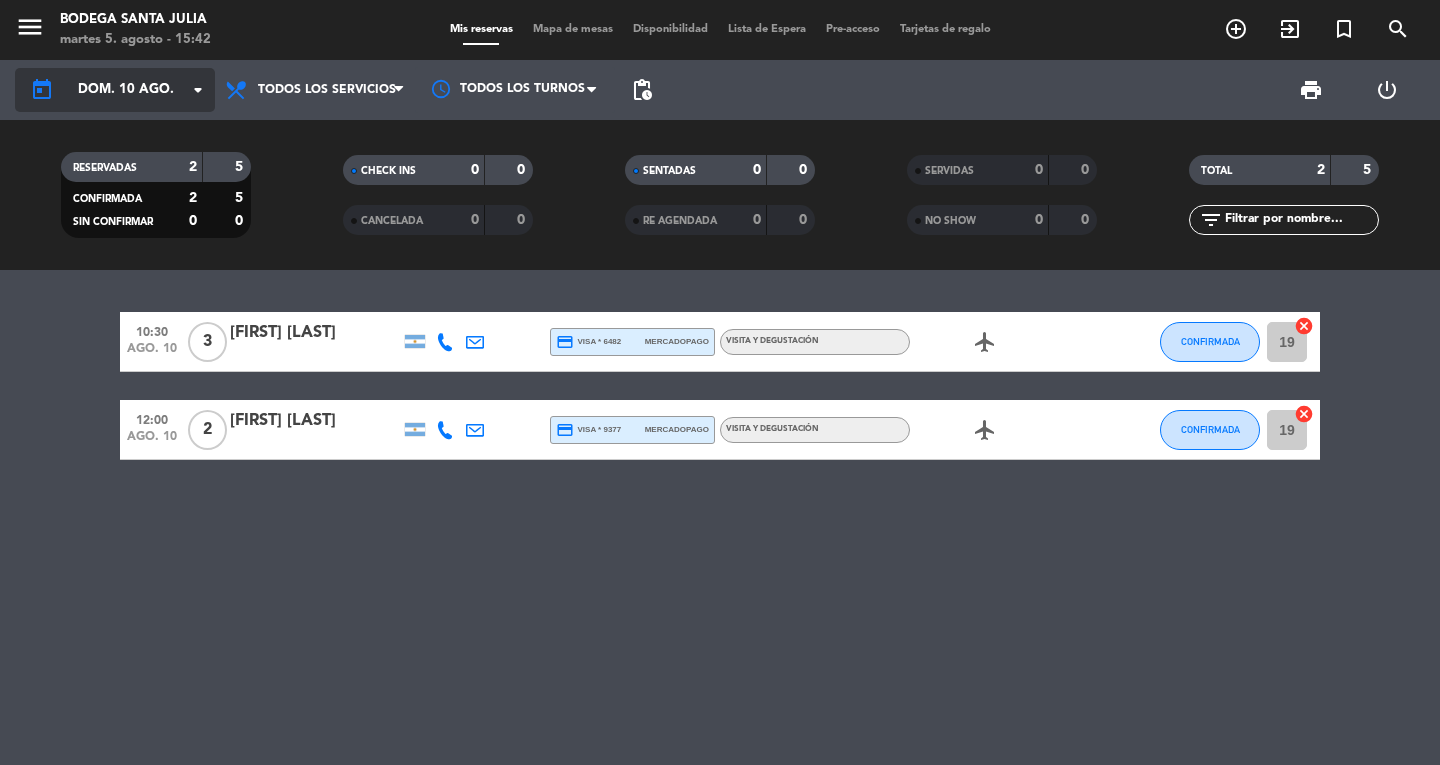 click on "dom. 10 ago." 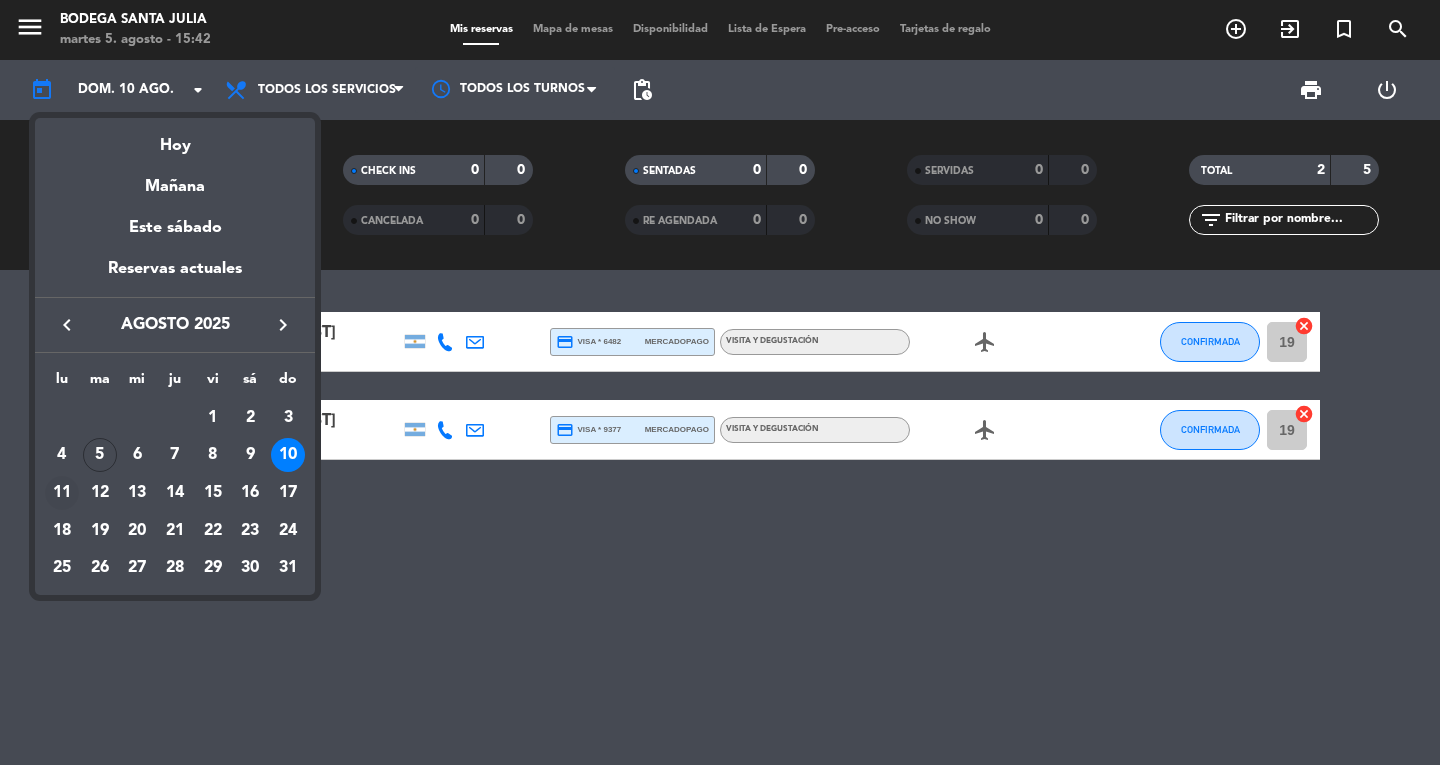 click on "11" at bounding box center (62, 493) 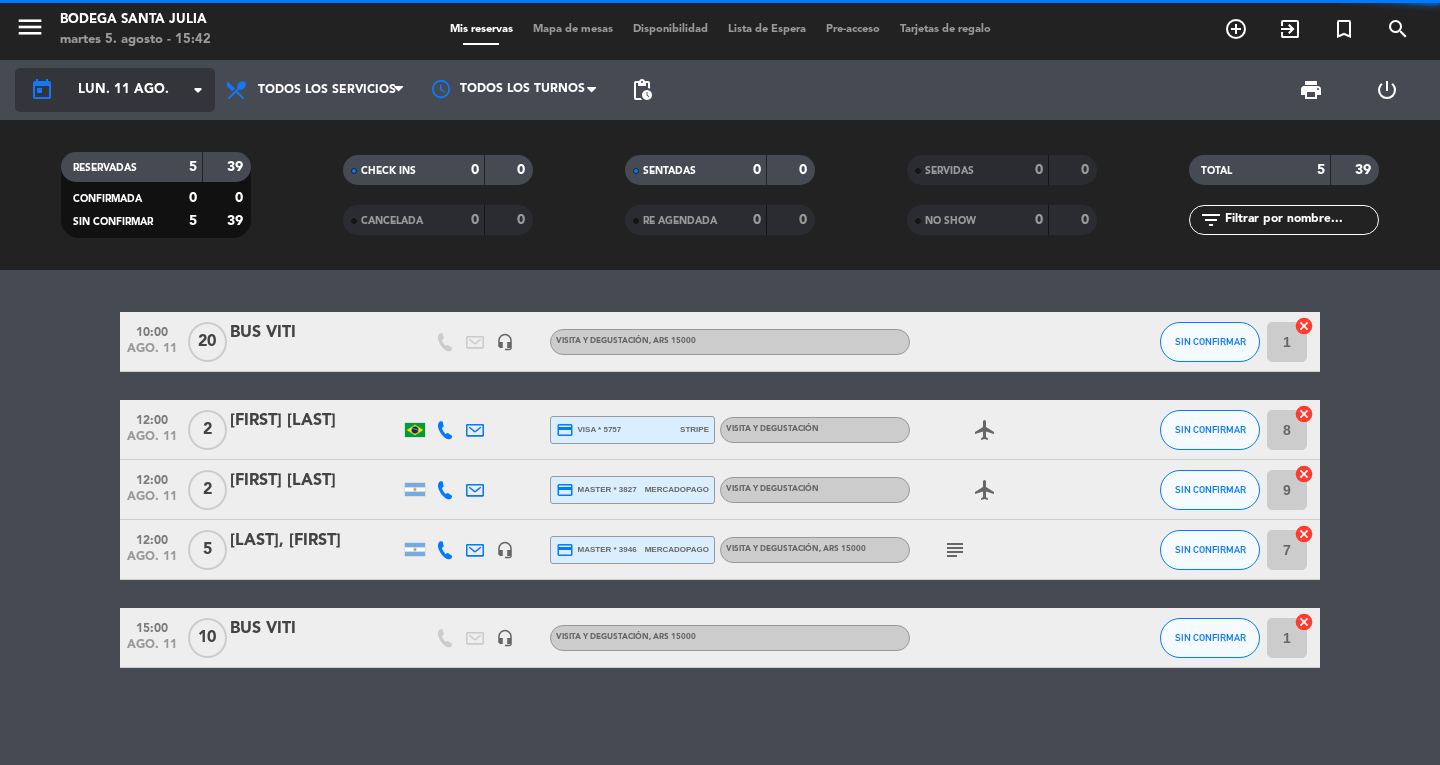 click on "lun. 11 ago." 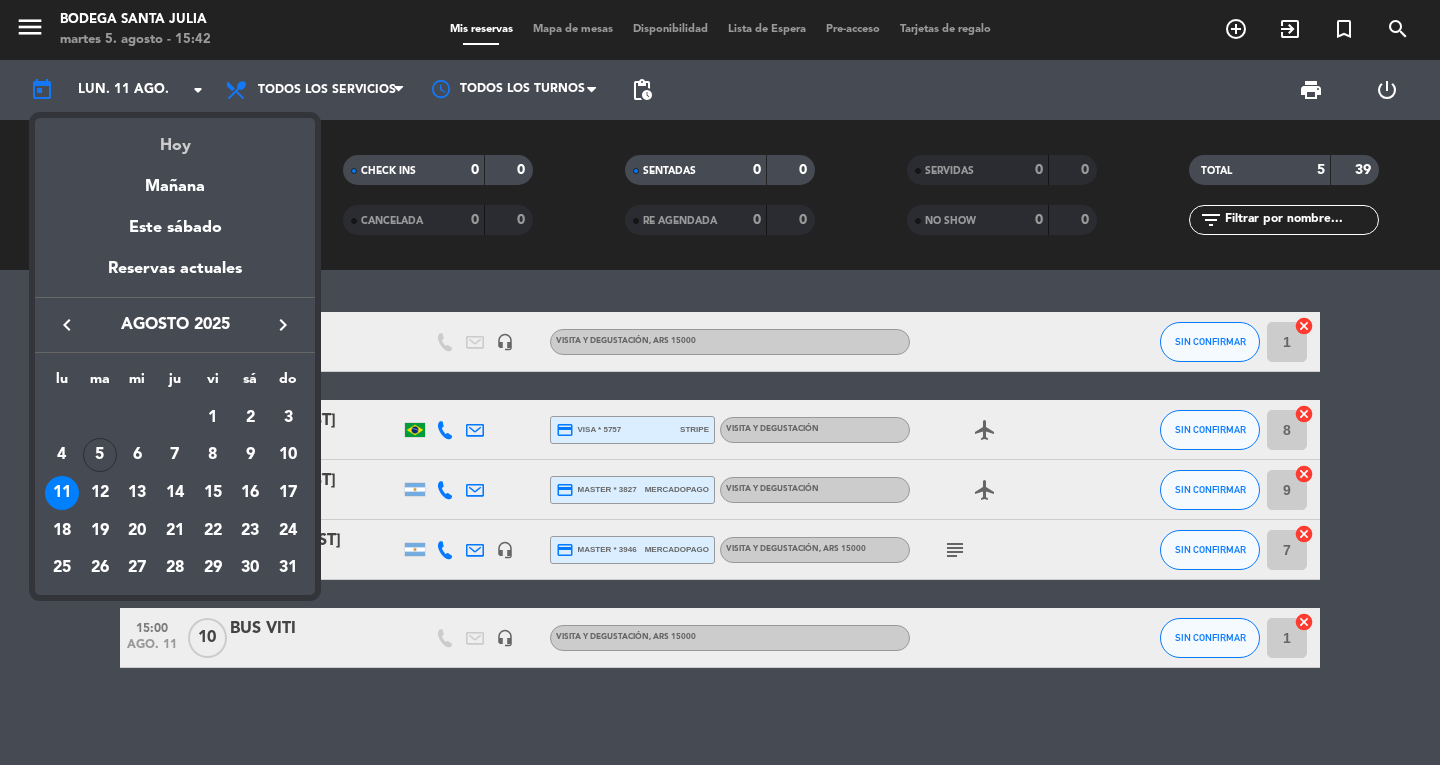 click on "Hoy" at bounding box center (175, 138) 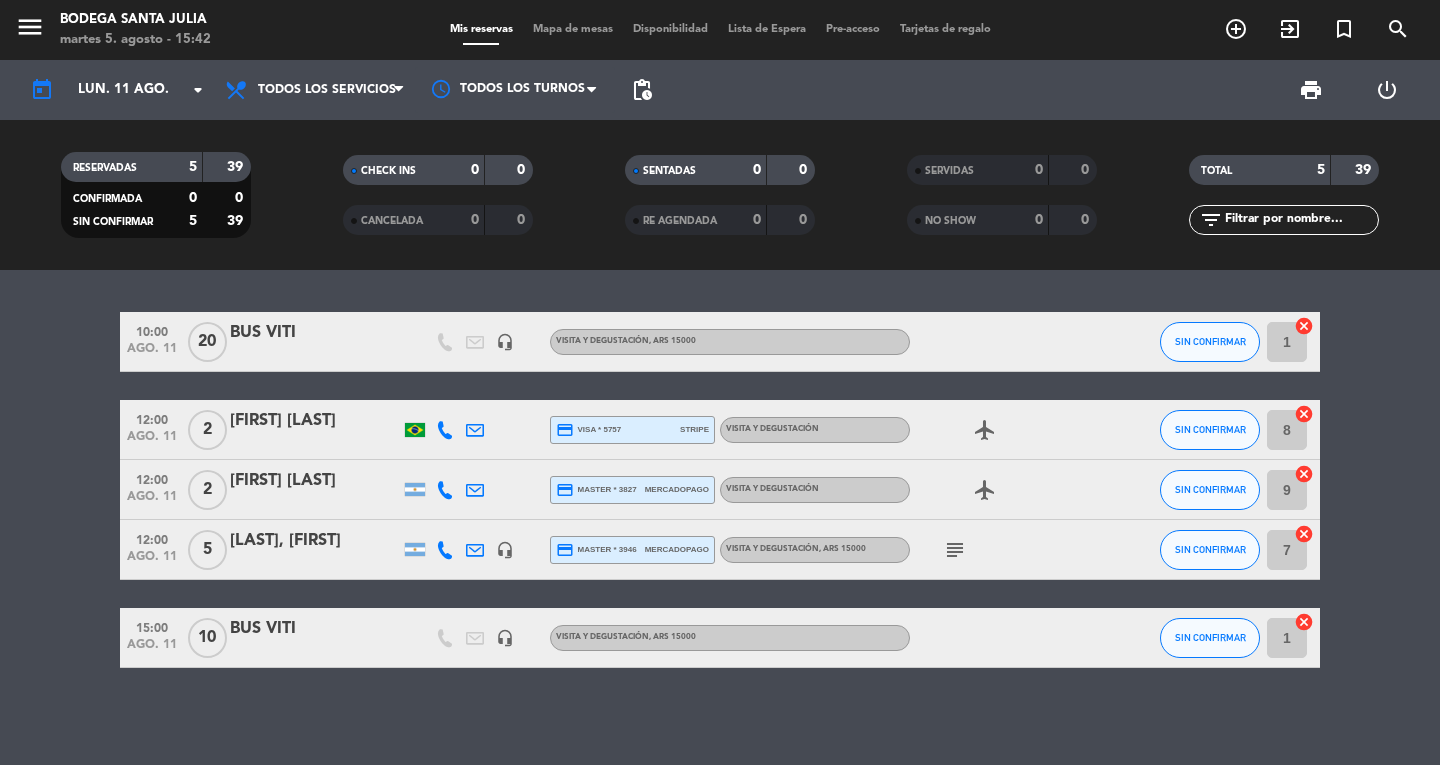 type on "mar. 5 ago." 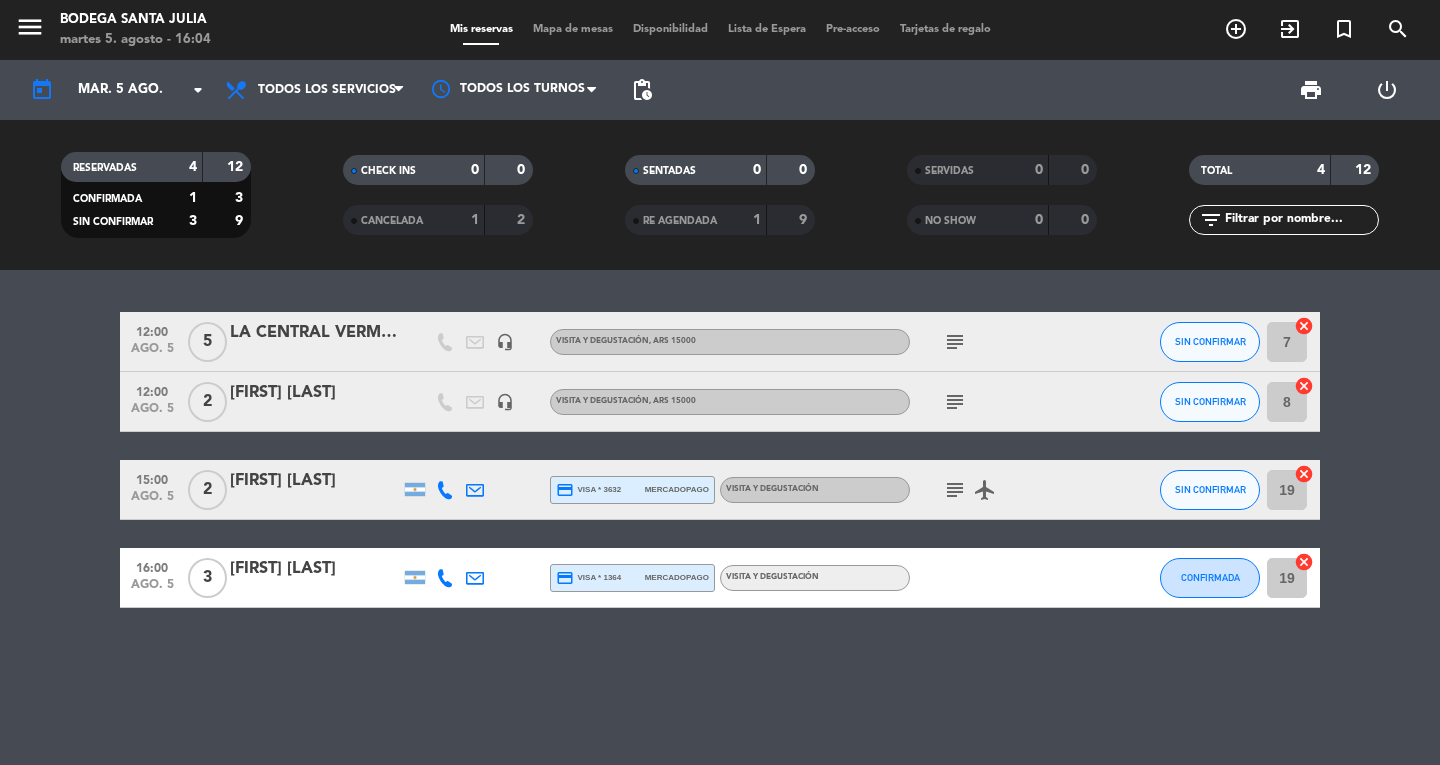 click on "12:00   ago. 5   5   LA CENTRAL VERMUTERÍA   headset_mic   Visita y Degustación  , ARS 15000  subject  SIN CONFIRMAR 7  cancel   12:00   ago. 5   2   [FIRST] [LAST]   headset_mic   Visita y Degustación  , ARS 15000  subject  SIN CONFIRMAR 8  cancel   15:00   ago. 5   2   [FIRST] [LAST]  credit_card  visa * 3632   mercadopago   Visita y Degustación   subject   airplanemode_active  SIN CONFIRMAR 19  cancel   16:00   ago. 5   3   [FIRST] [LAST]  credit_card  visa * 1364   mercadopago   Visita y Degustación  CONFIRMADA 19  cancel" 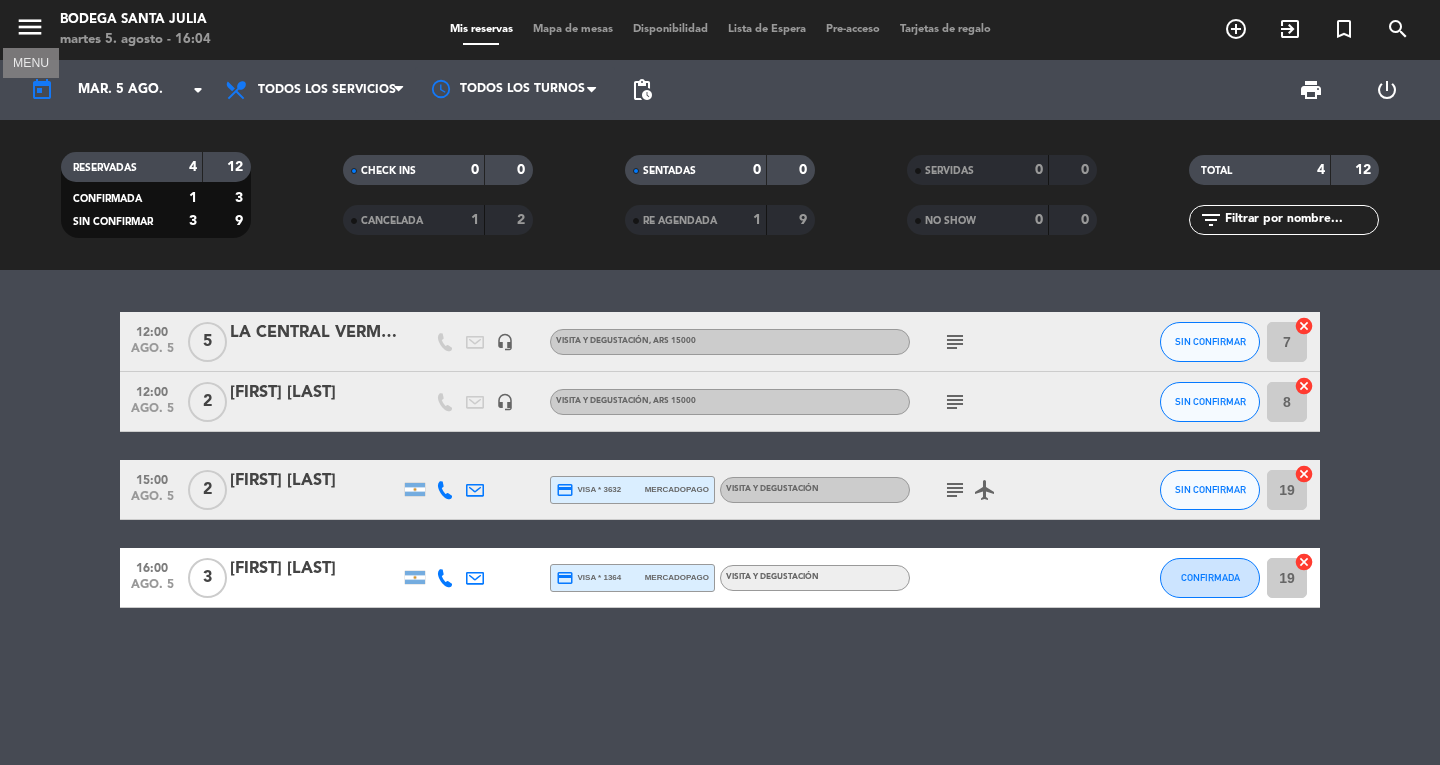 click on "menu" at bounding box center (30, 27) 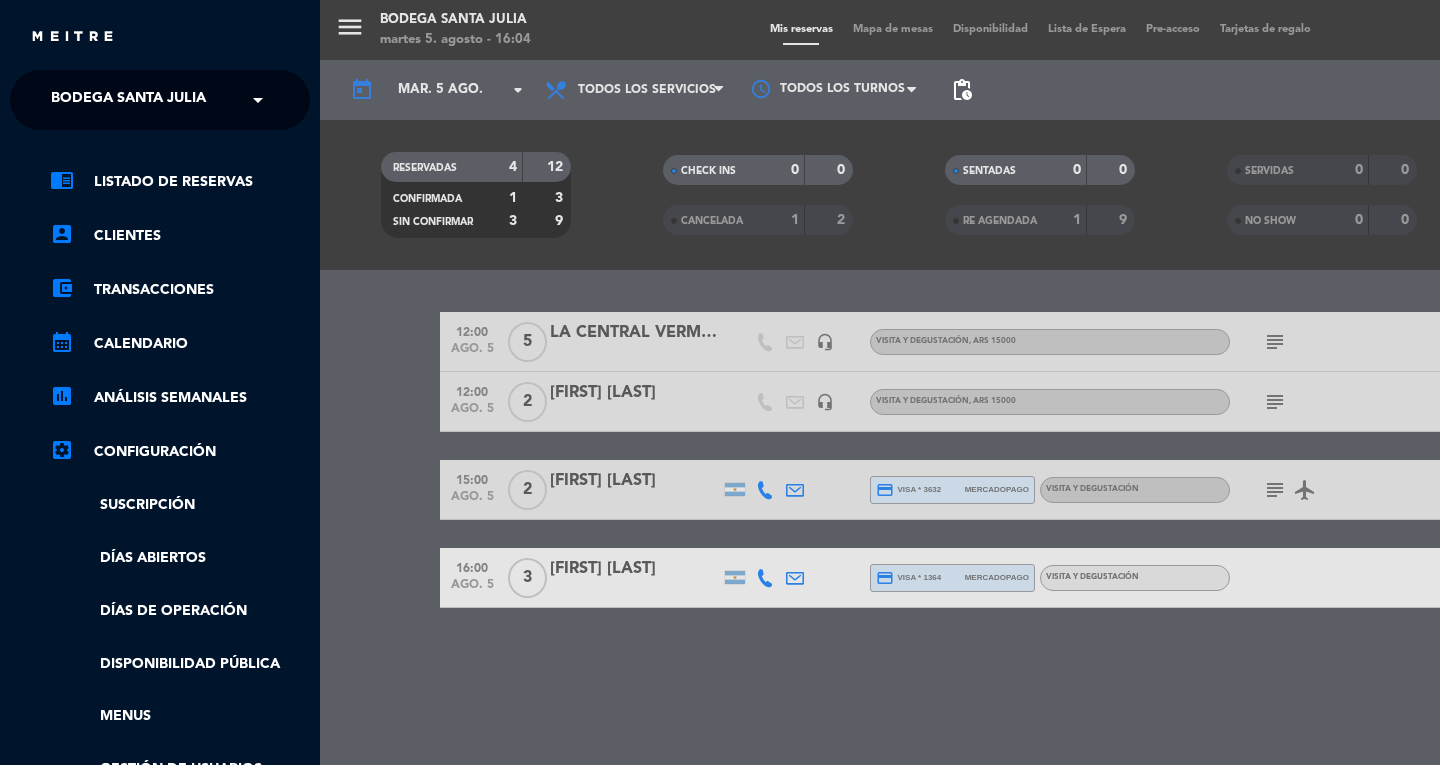 click on "Bodega Santa Julia" 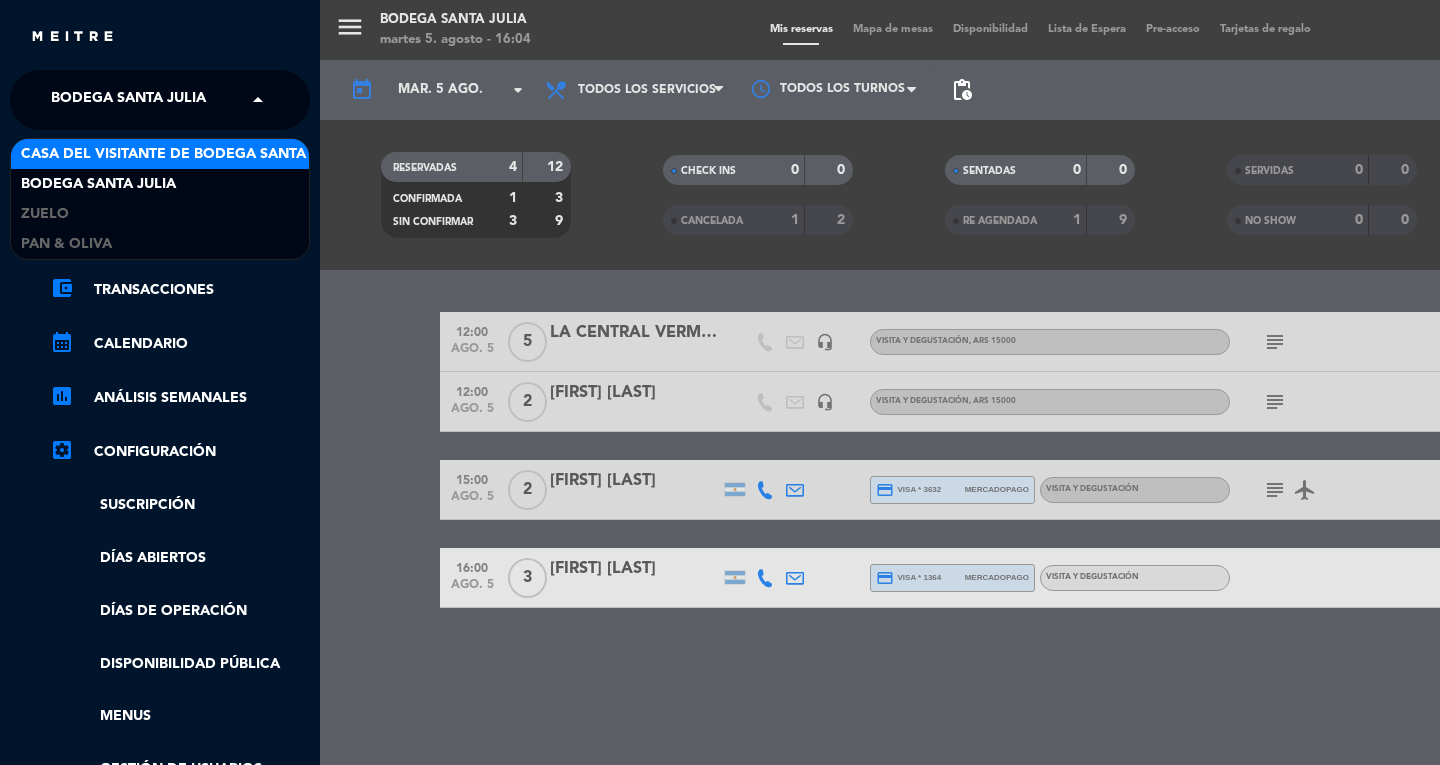 click on "Casa del Visitante de Bodega Santa Julia" at bounding box center (185, 154) 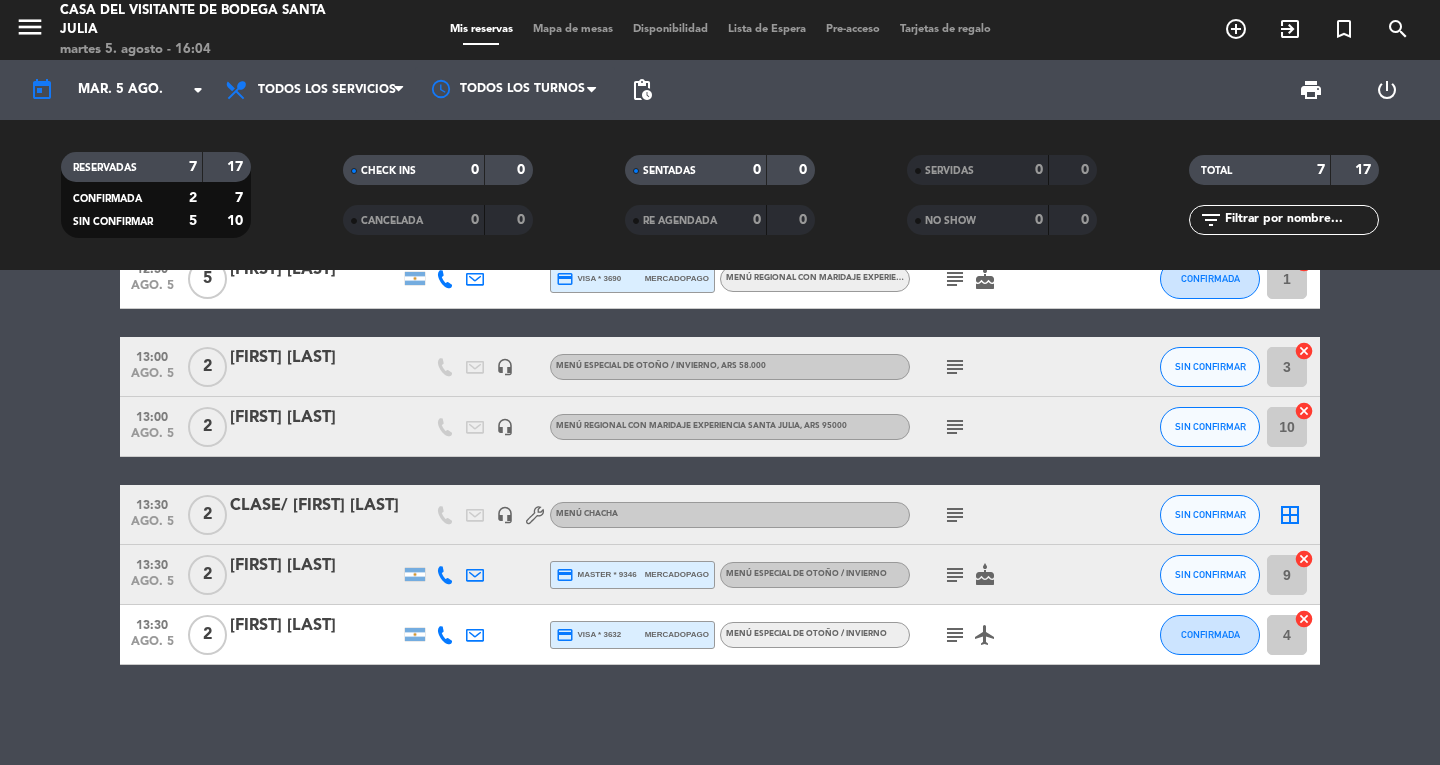 scroll, scrollTop: 0, scrollLeft: 0, axis: both 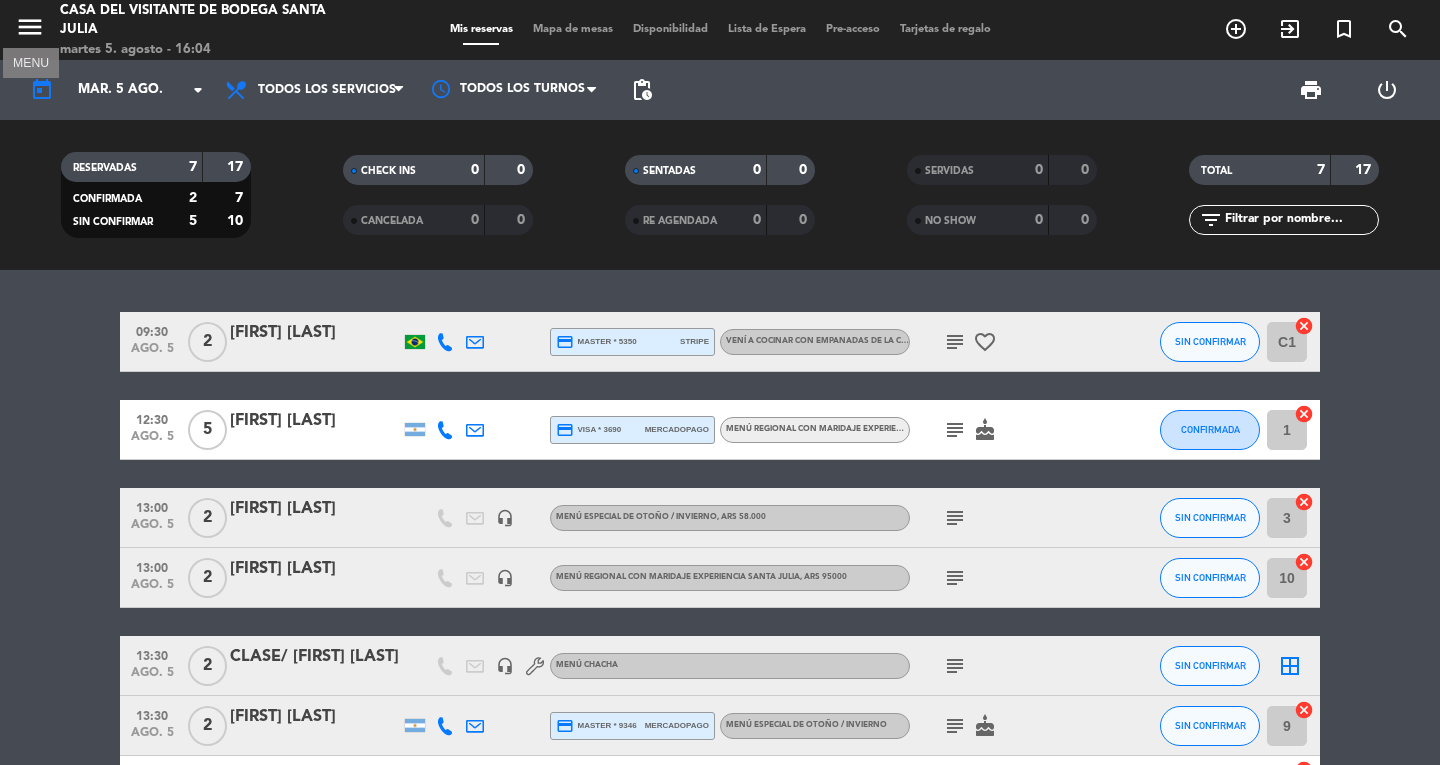 click on "menu" at bounding box center (30, 27) 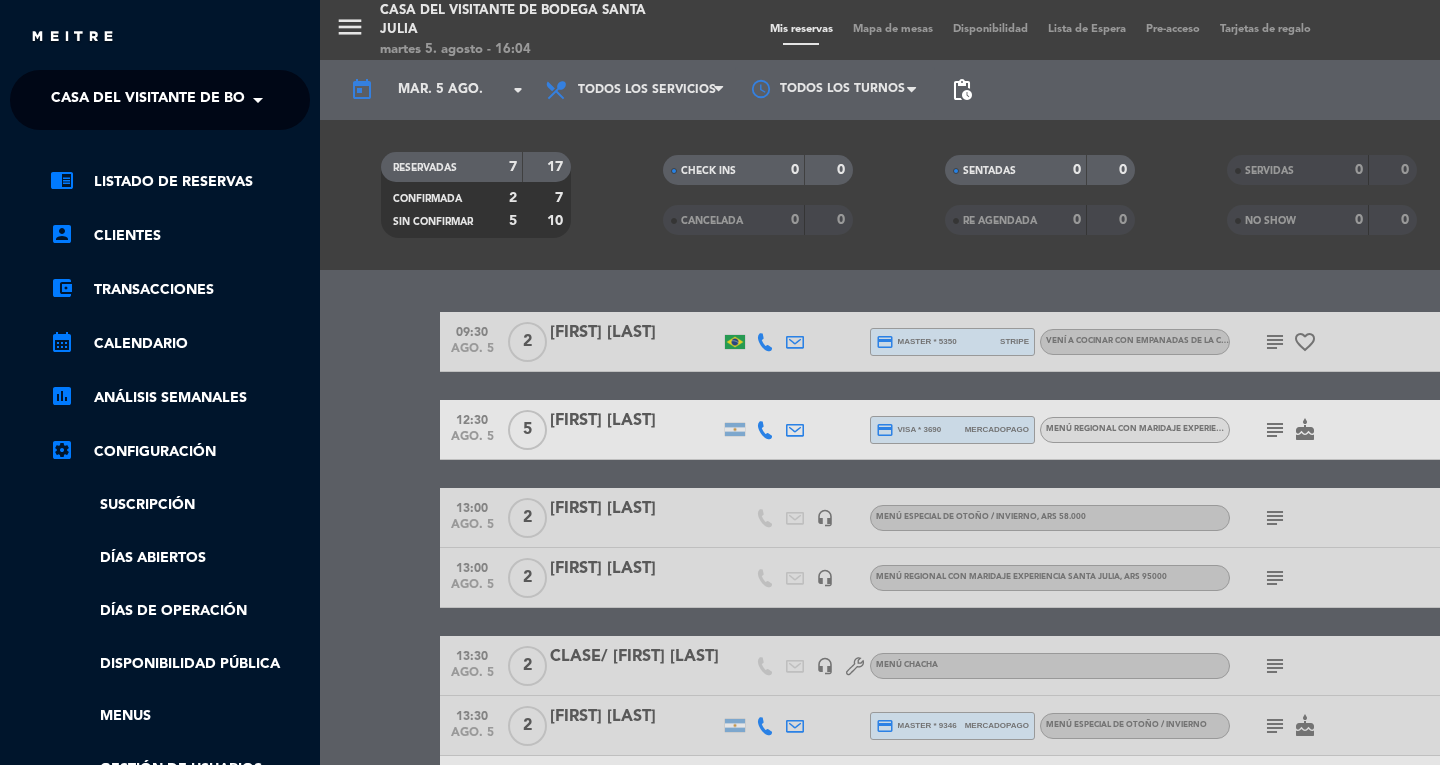 click on "Casa del Visitante de Bodega Santa Julia" 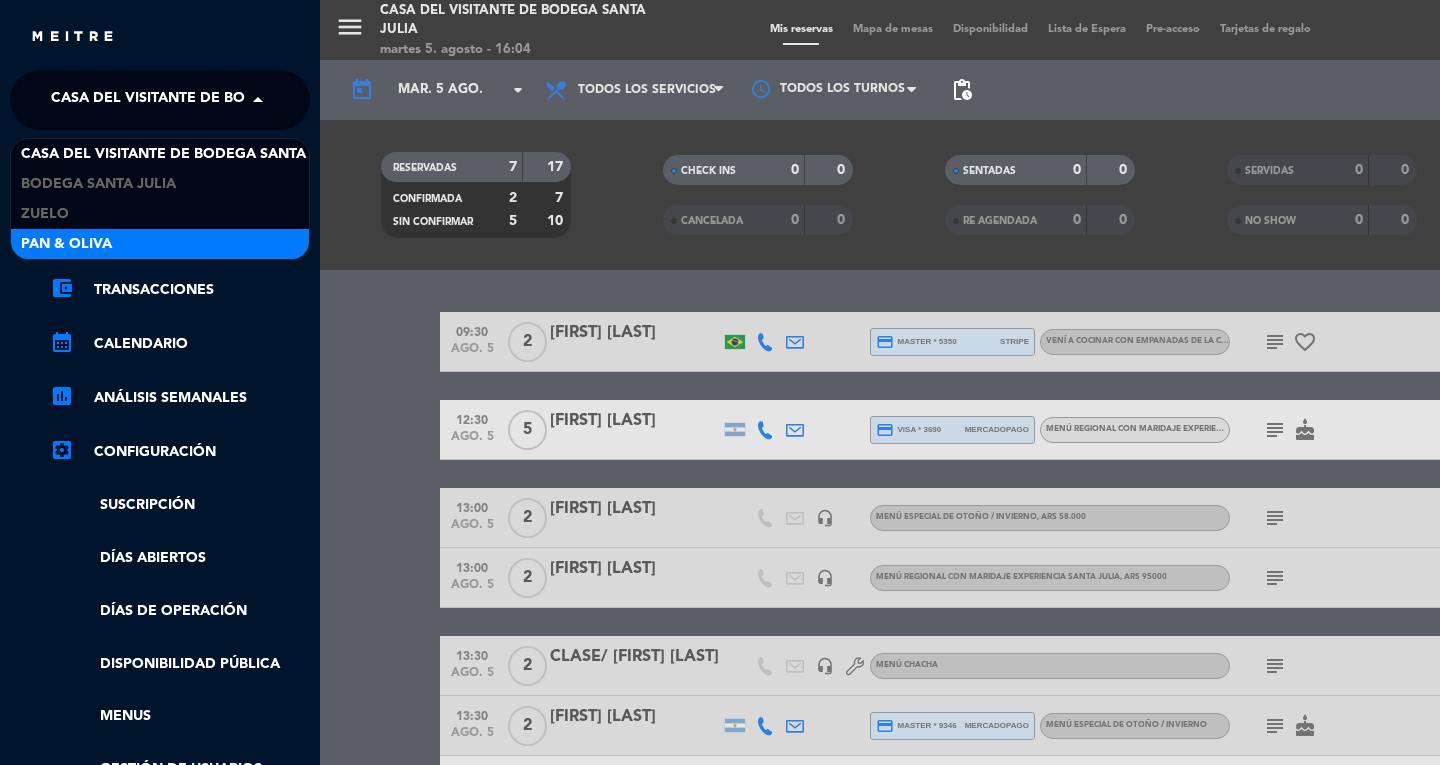 click on "Pan & Oliva" at bounding box center [66, 244] 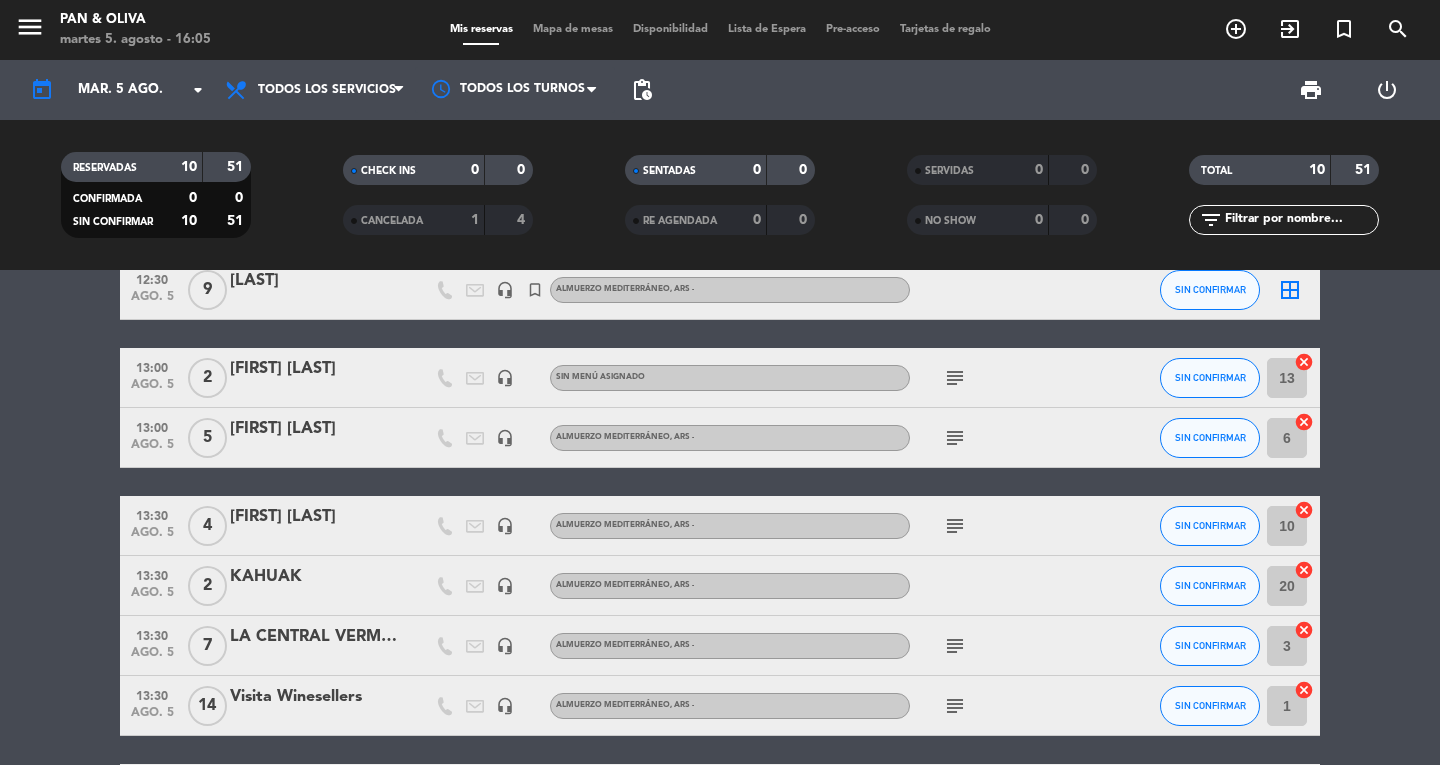 scroll, scrollTop: 359, scrollLeft: 0, axis: vertical 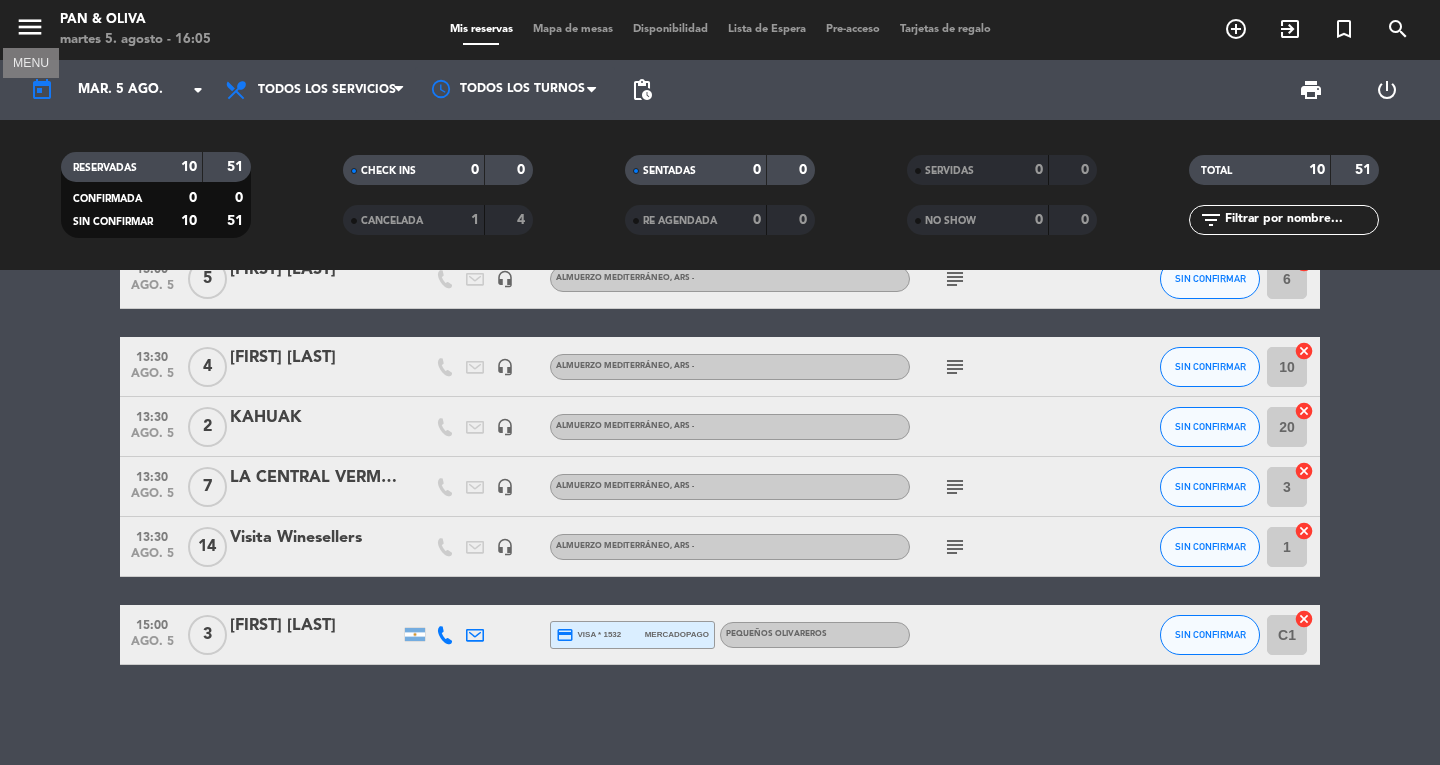 click on "menu" at bounding box center [30, 27] 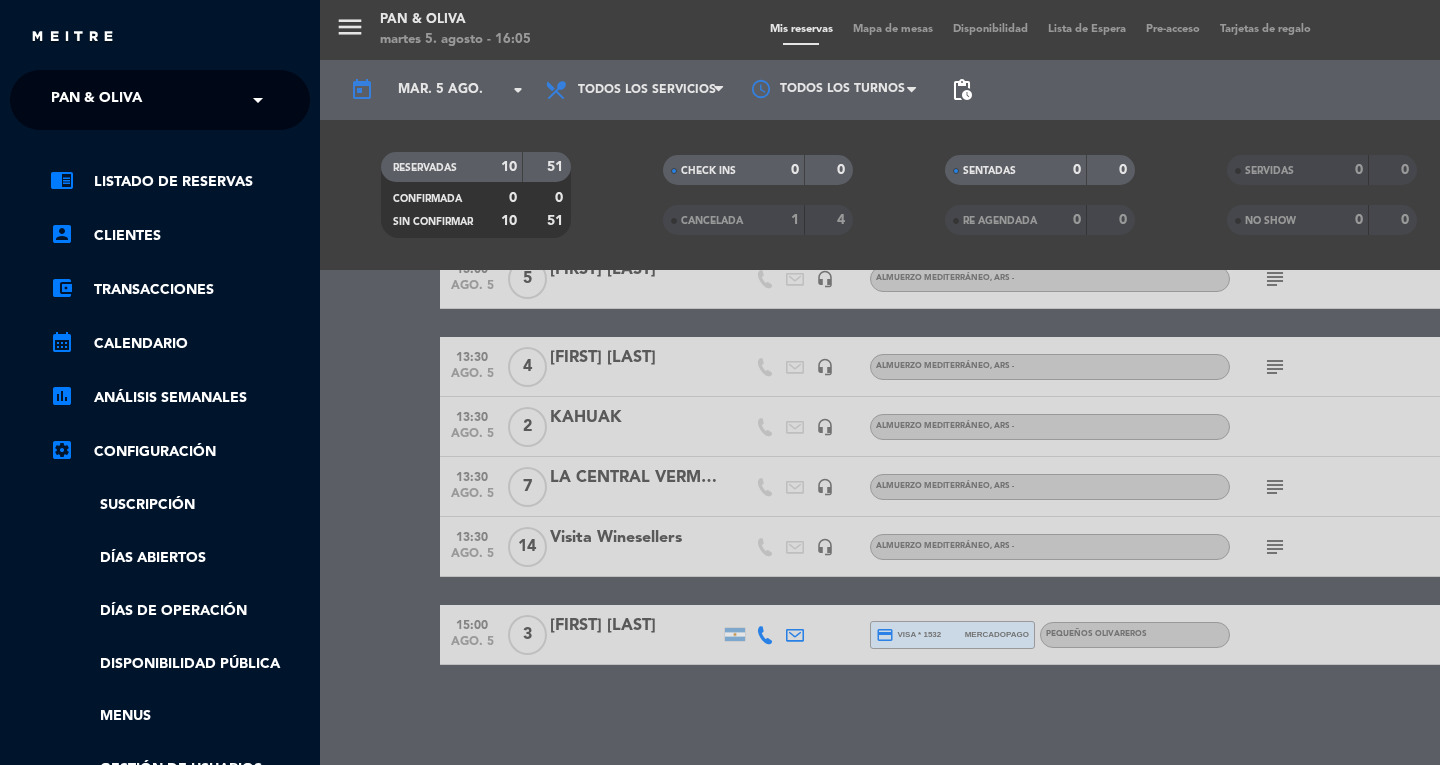 click 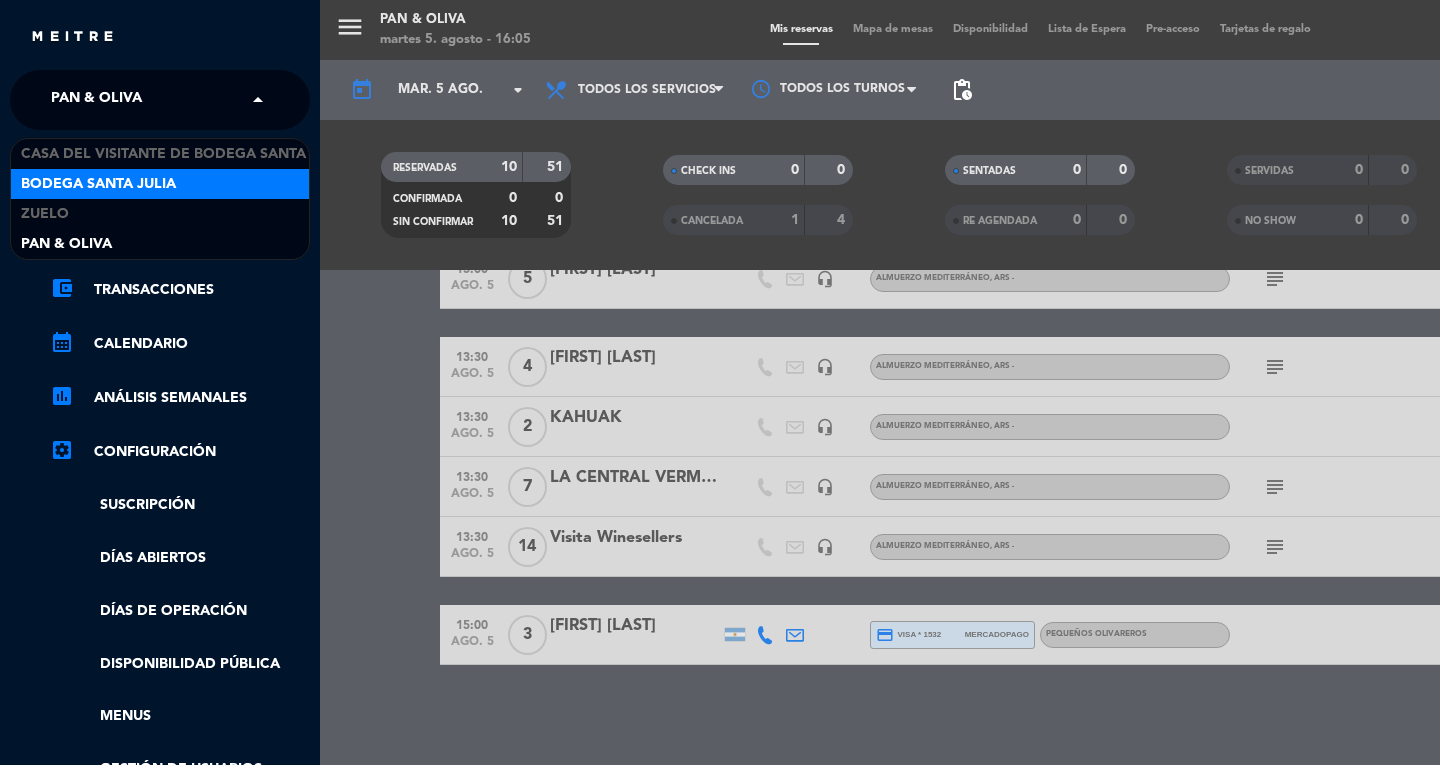 click on "Bodega Santa Julia" at bounding box center [160, 184] 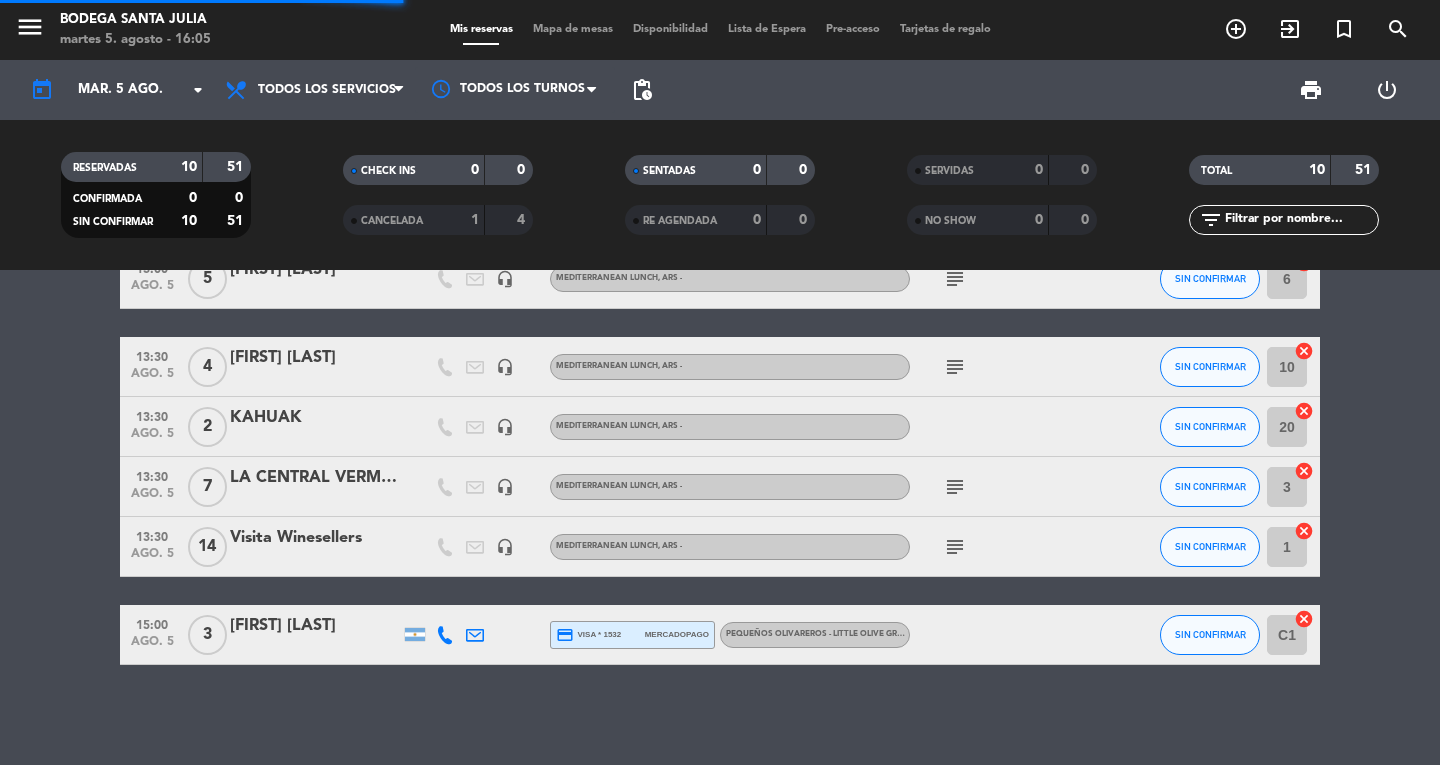 scroll, scrollTop: 0, scrollLeft: 0, axis: both 